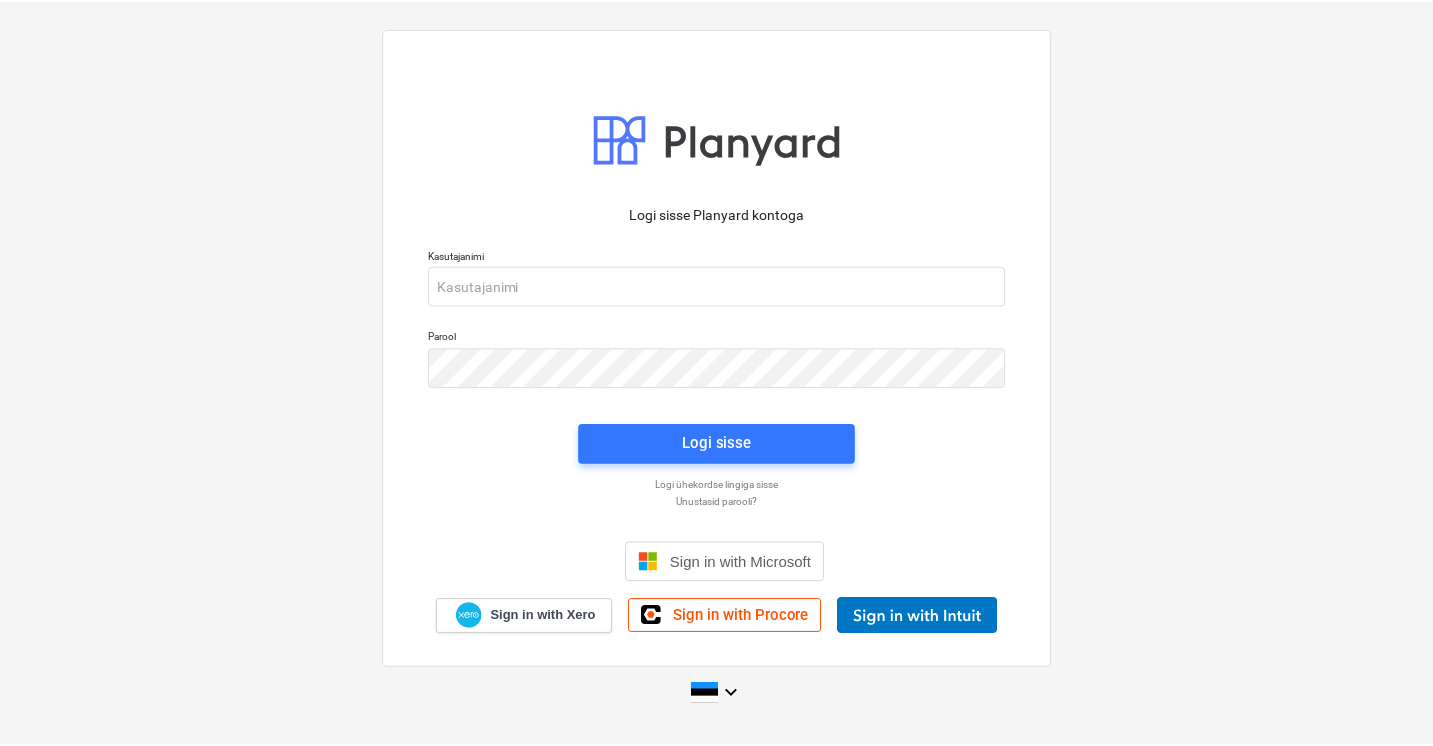 scroll, scrollTop: 0, scrollLeft: 0, axis: both 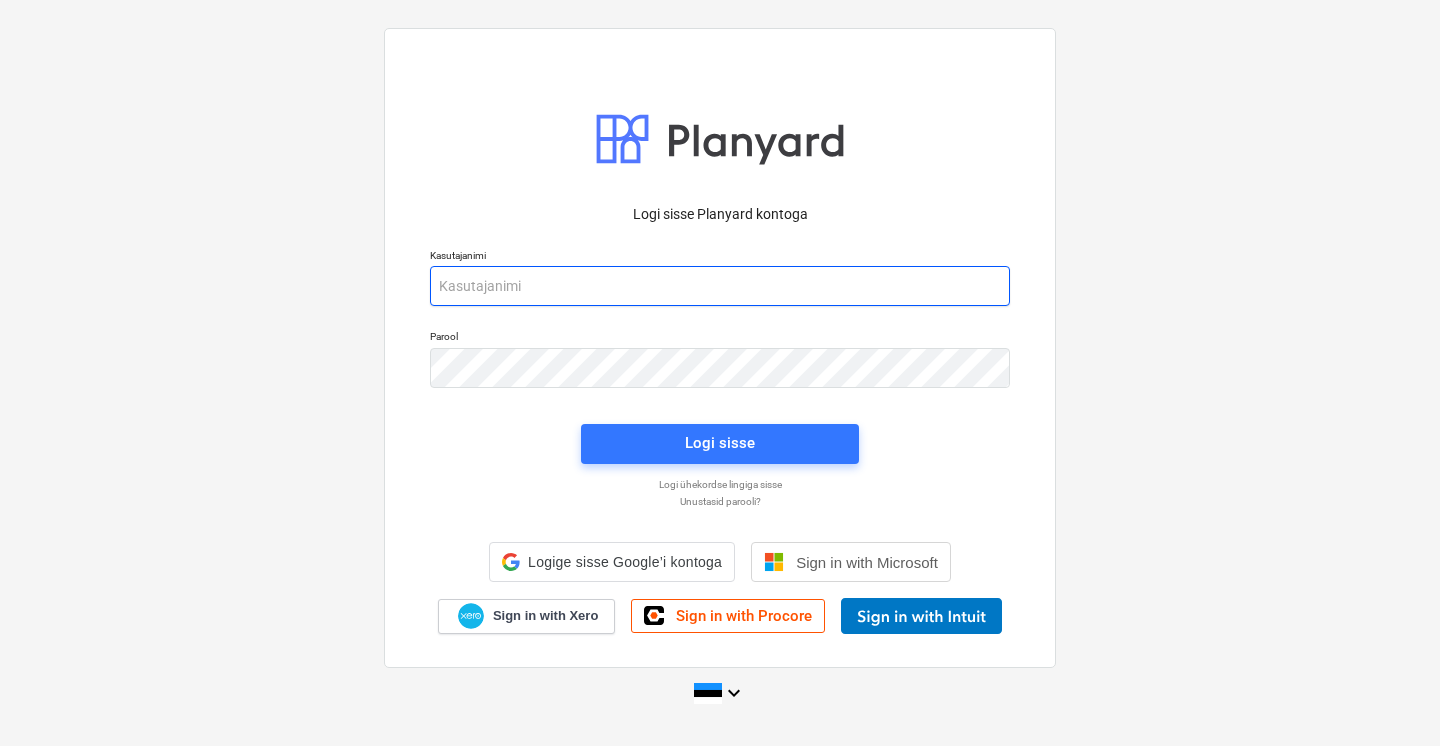 type on "[EMAIL_ADDRESS][DOMAIN_NAME]" 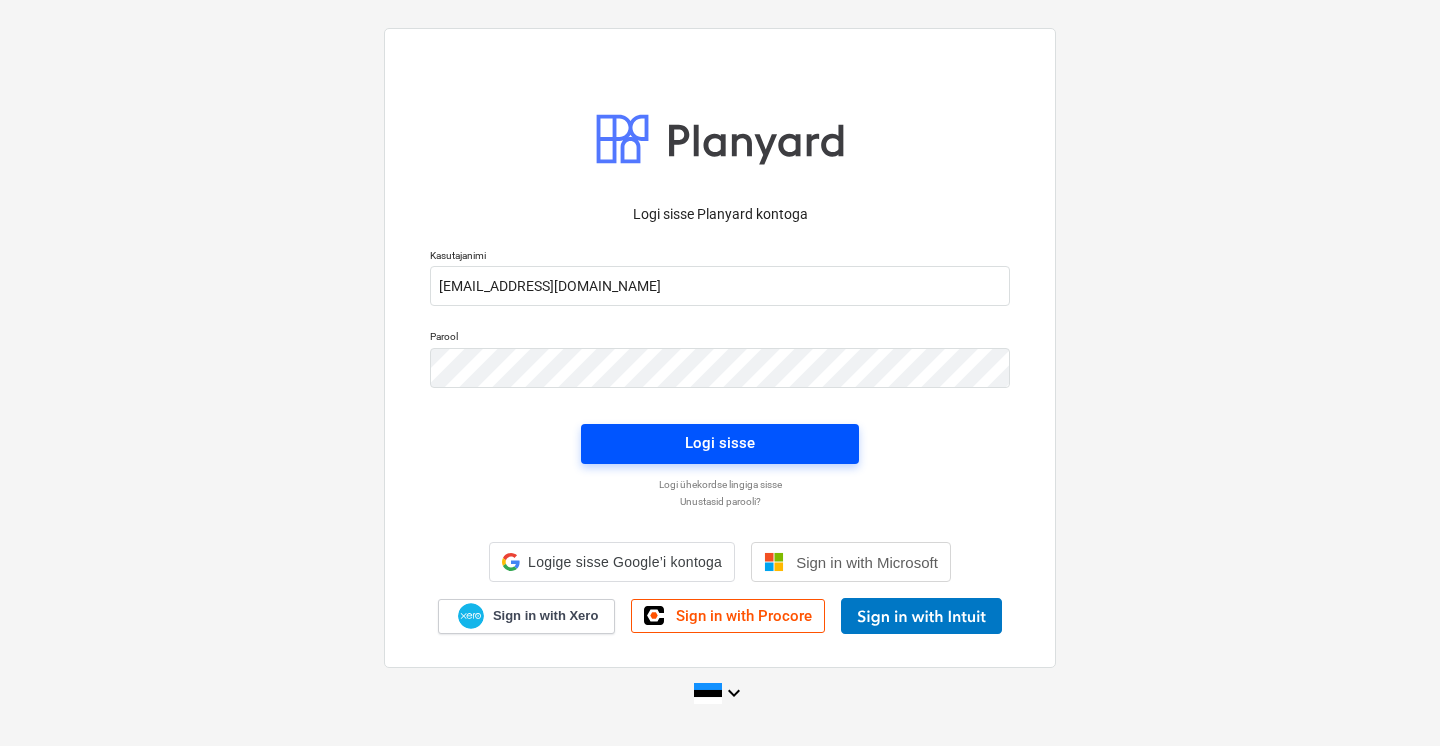 click on "Logi sisse" at bounding box center [720, 443] 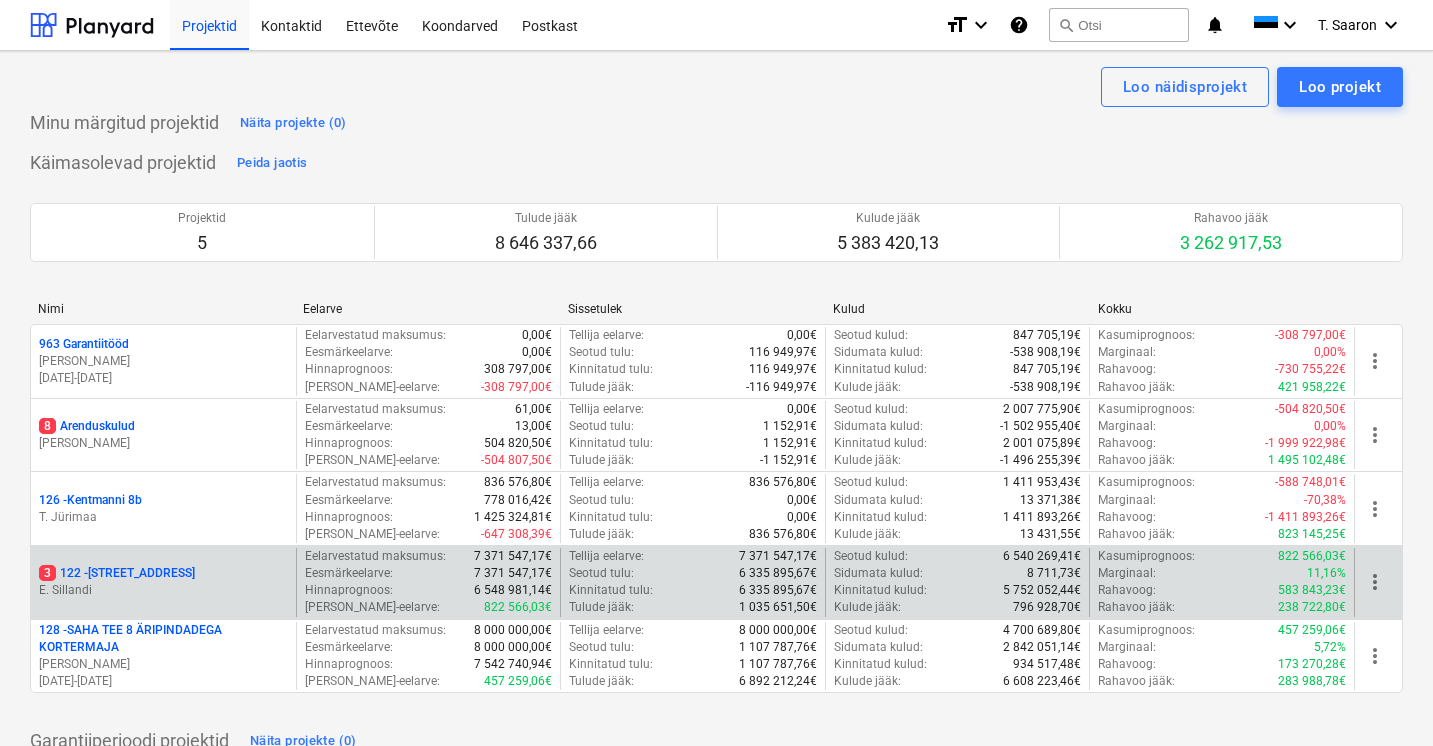 click on "3  122 -  [STREET_ADDRESS]" at bounding box center (163, 573) 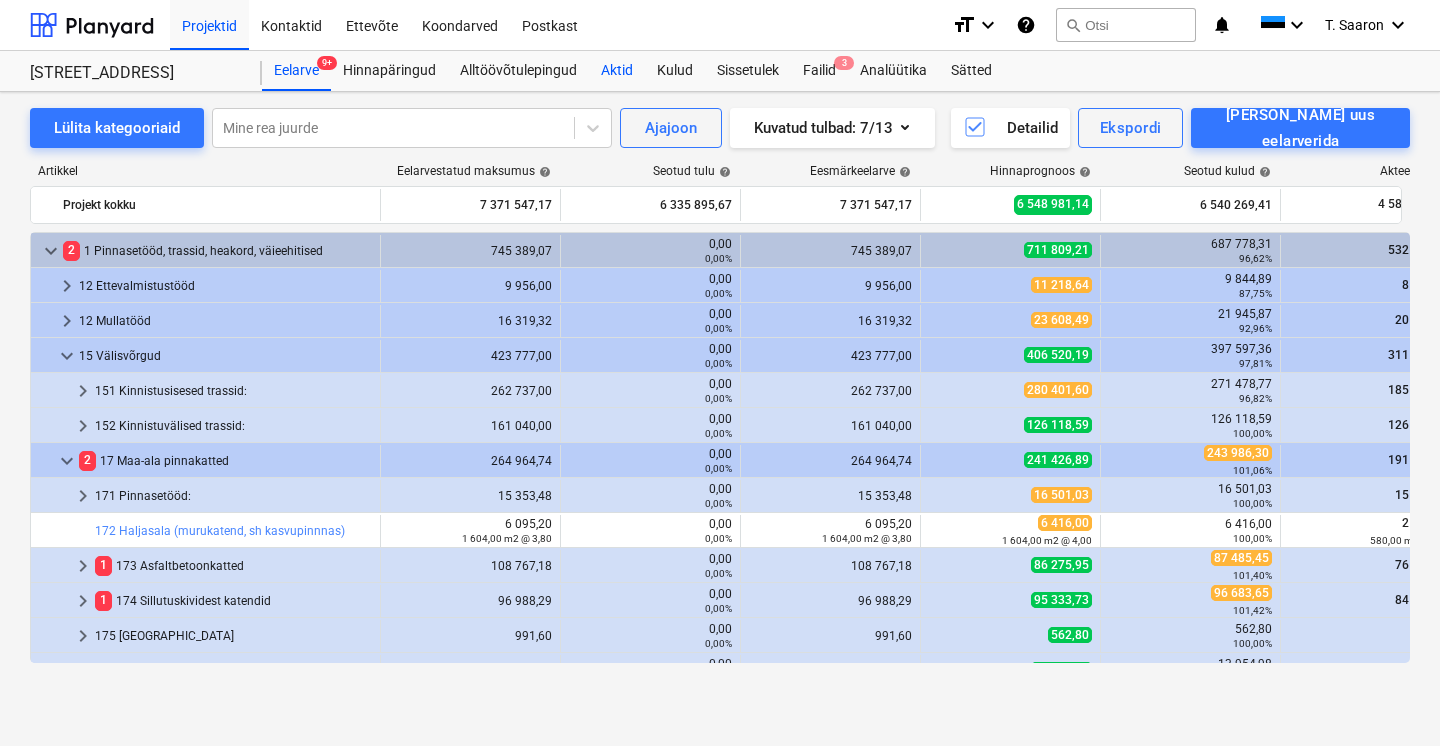 click on "Aktid" at bounding box center (617, 71) 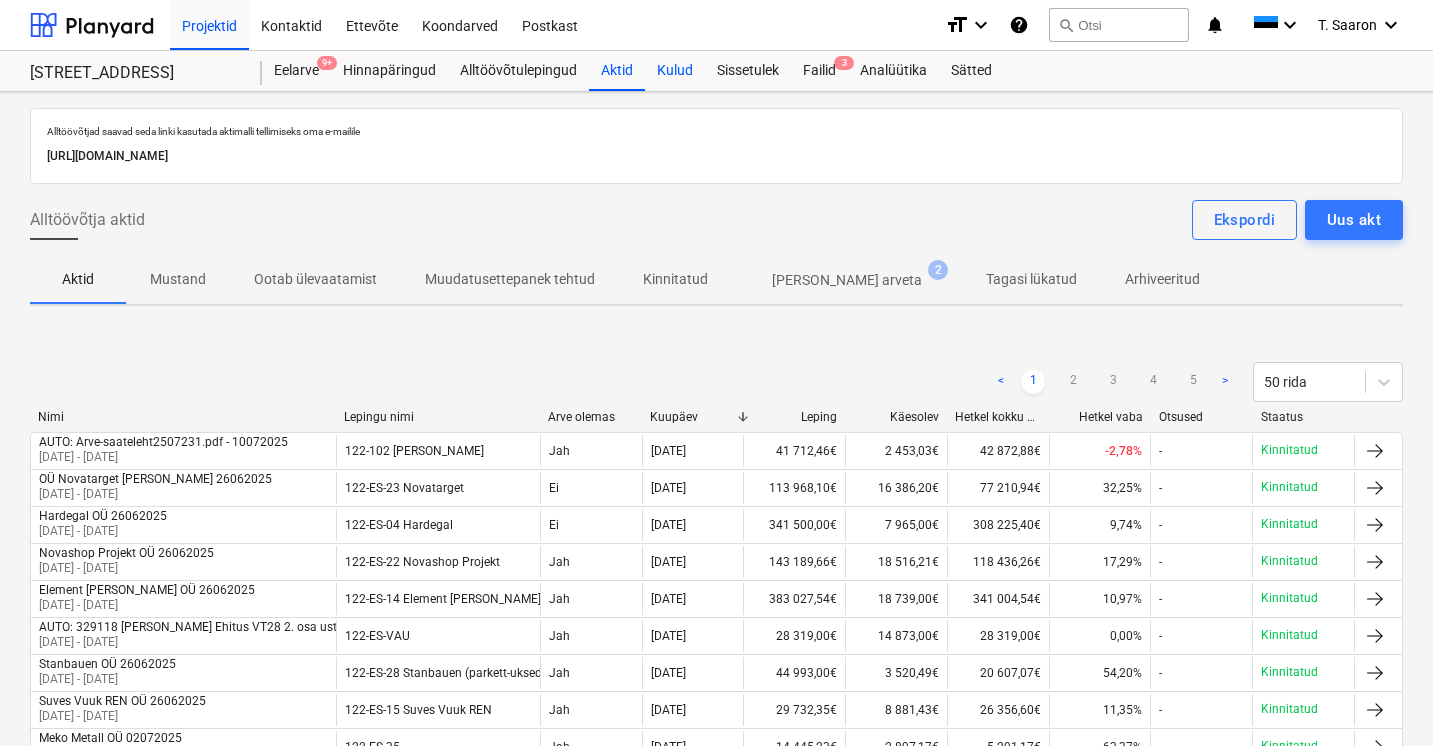 click on "Kulud" at bounding box center (675, 71) 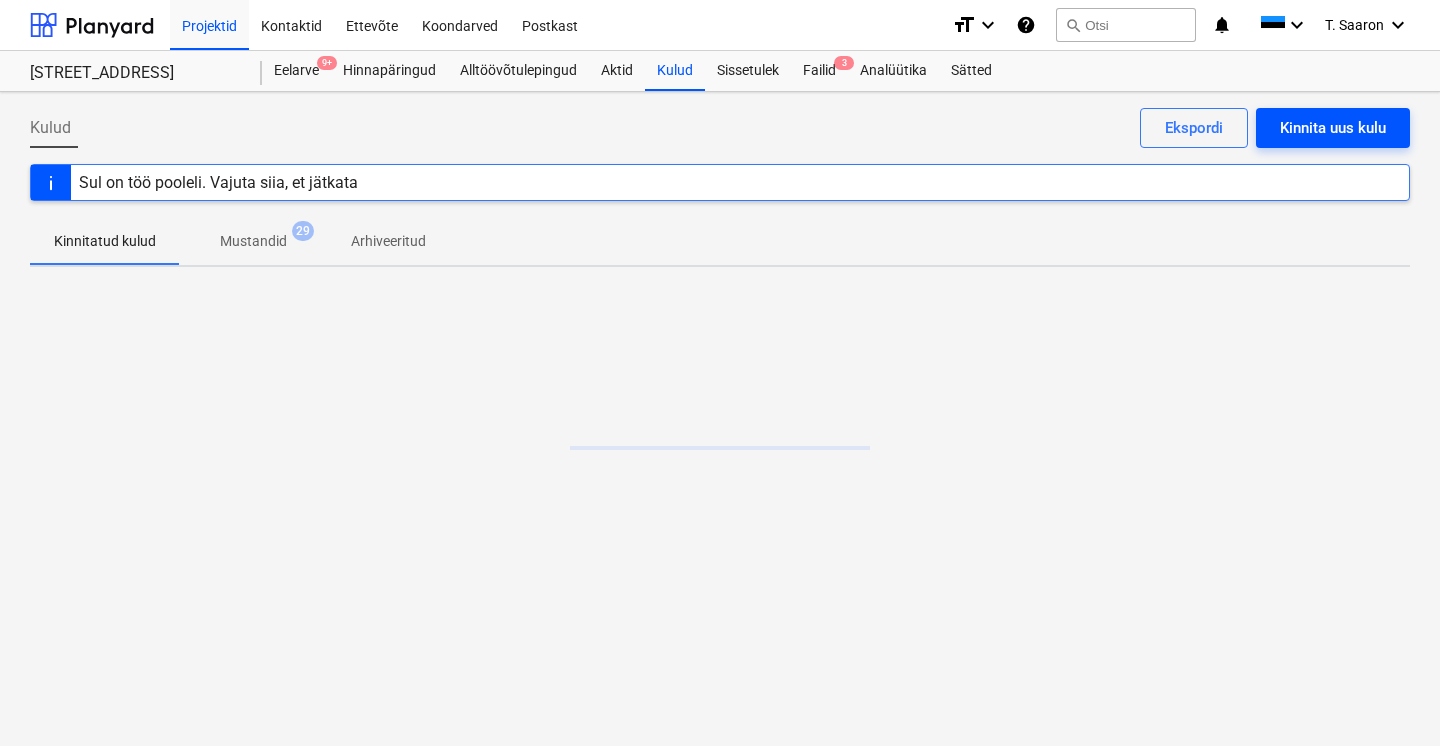 click on "Kinnita uus kulu" at bounding box center [1333, 128] 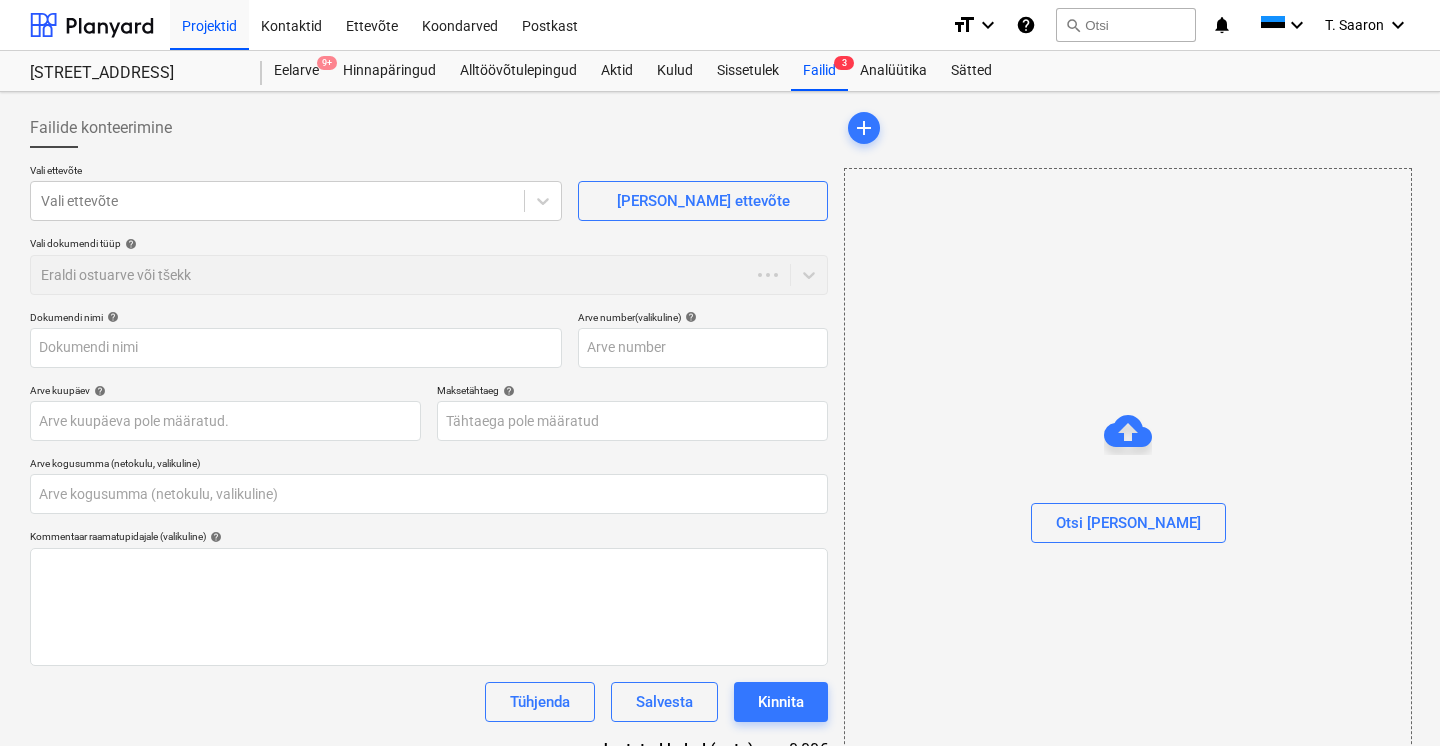 type on "0,00" 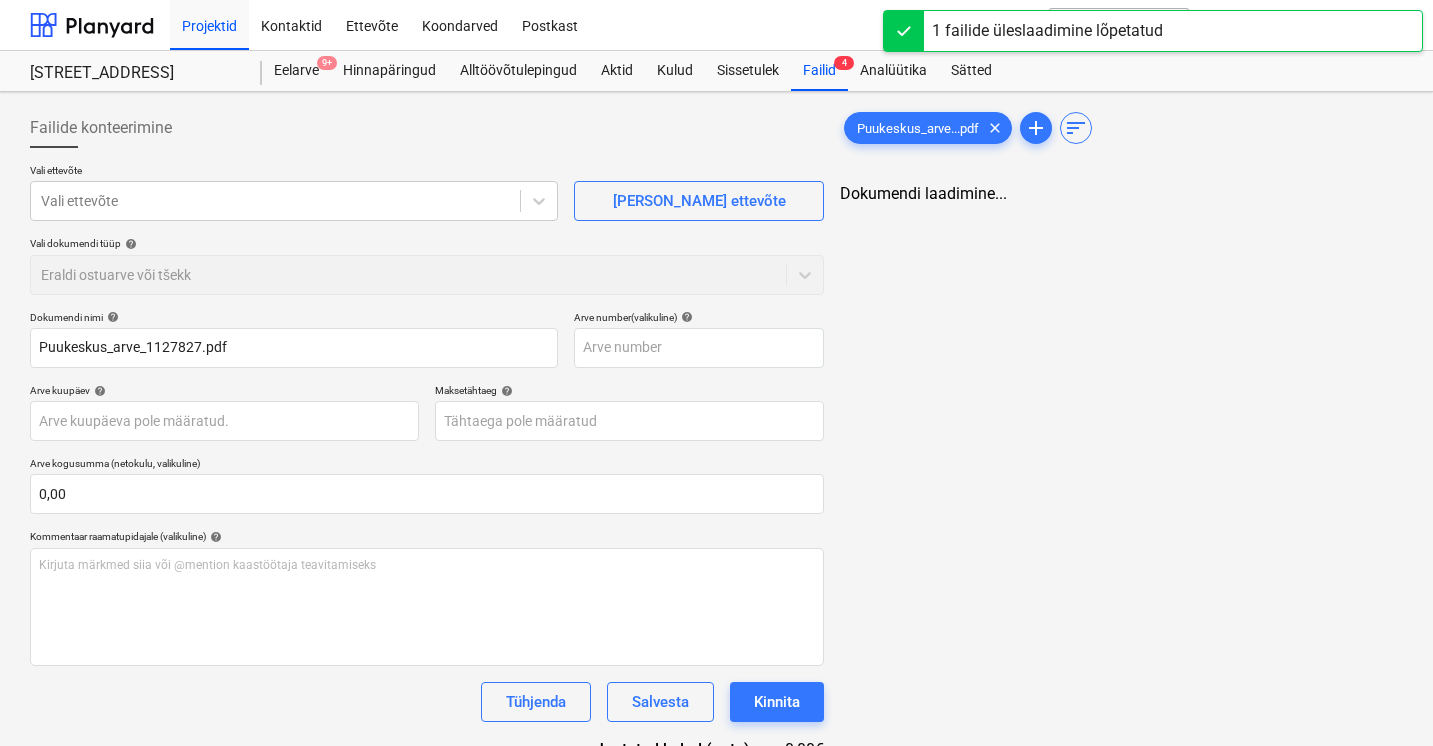 type on "Puukeskus_arve_1127827.pdf" 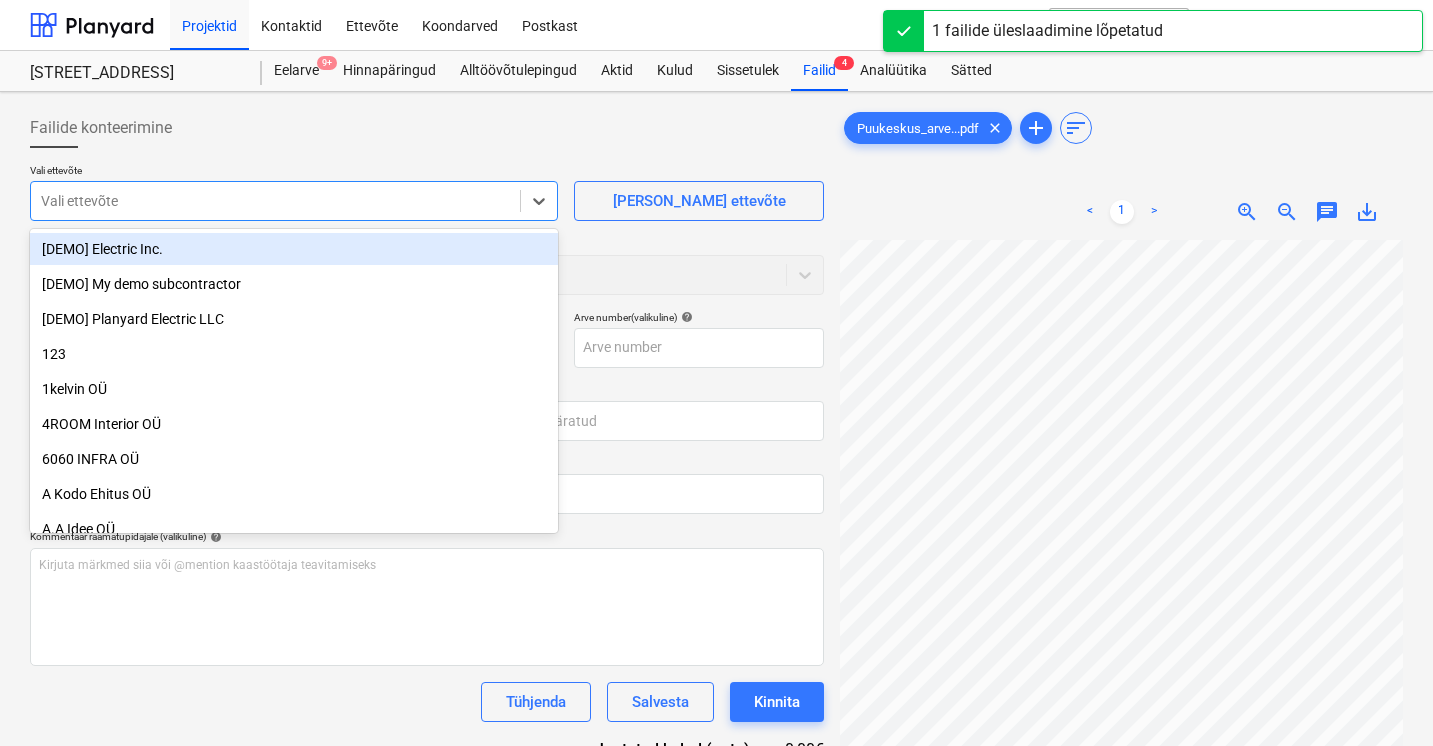 click at bounding box center (275, 201) 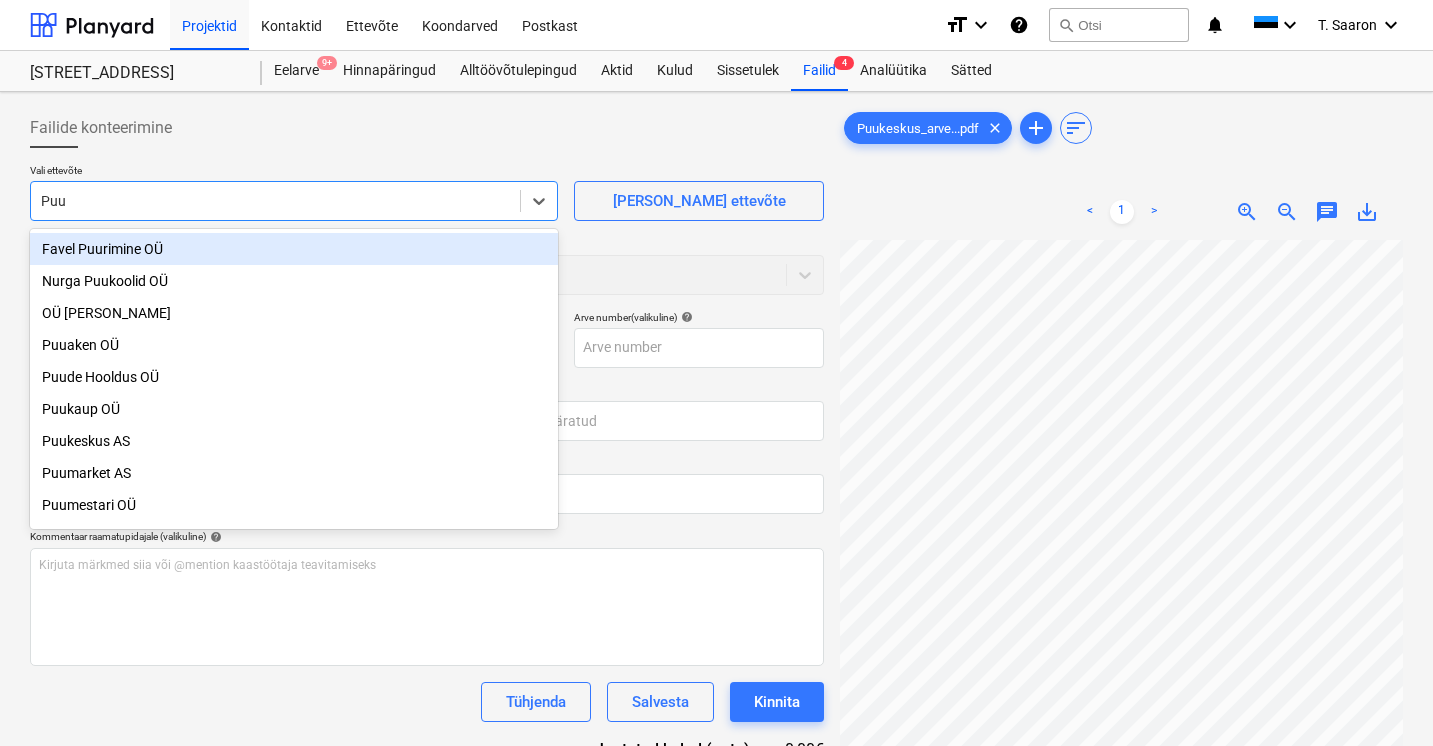 type on "Puuk" 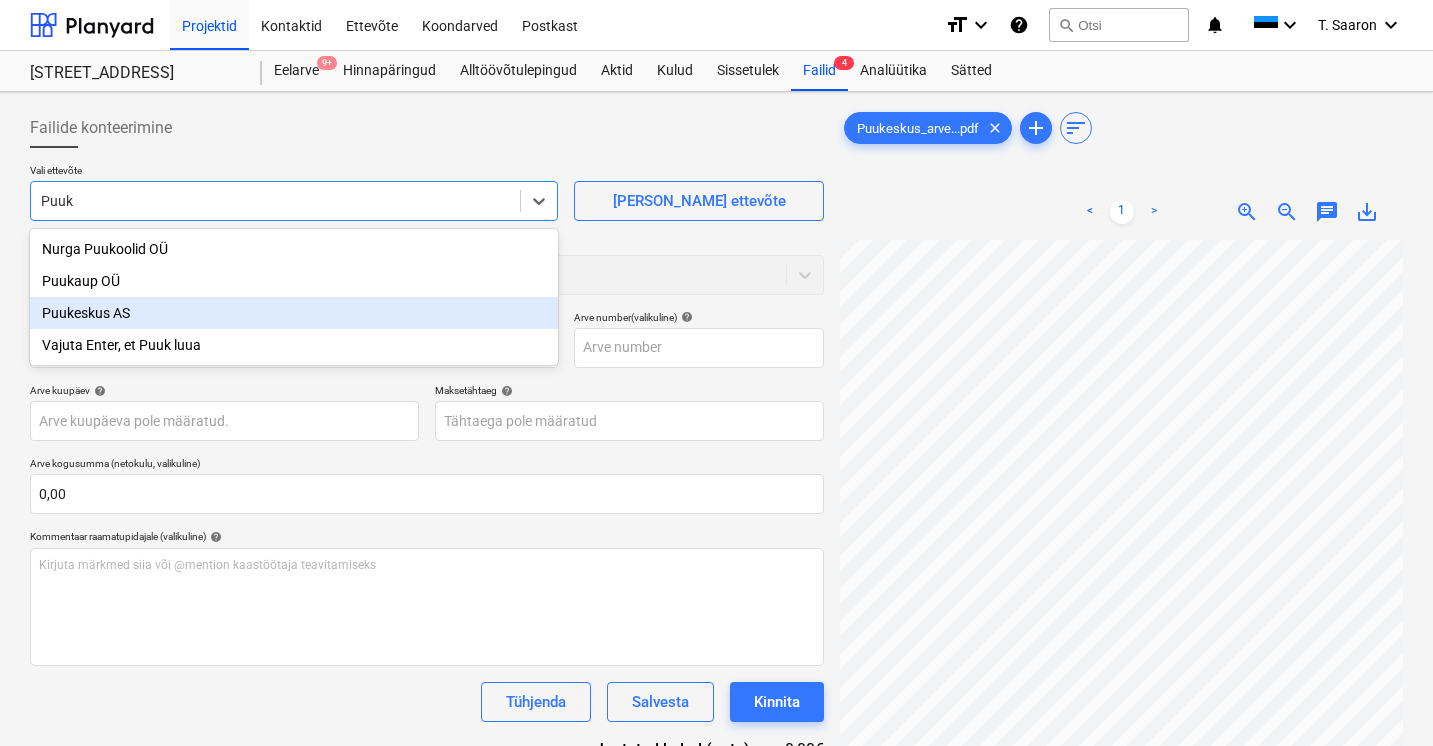 click on "Puukeskus AS" at bounding box center [294, 313] 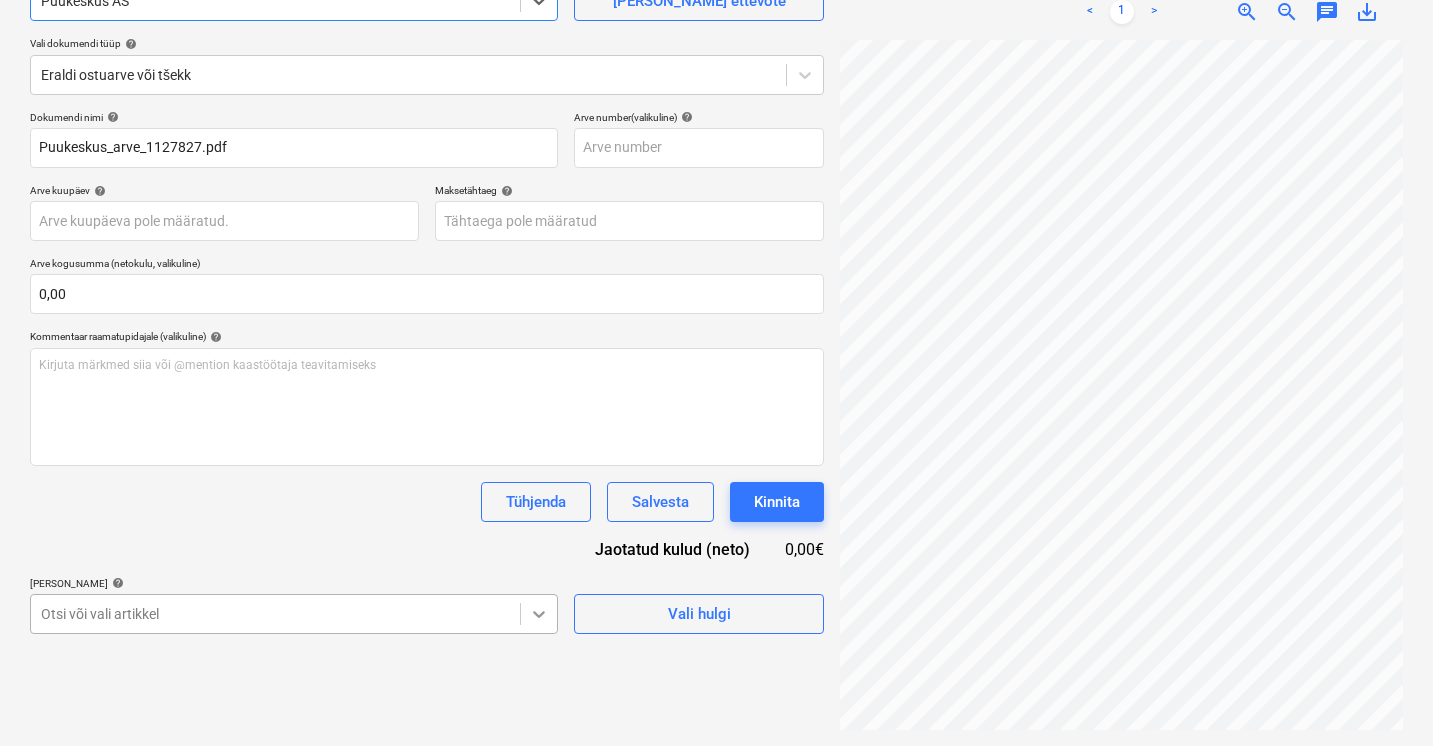 click on "Projektid Kontaktid Ettevõte Koondarved Postkast format_size keyboard_arrow_down help search Otsi notifications 0 keyboard_arrow_down T. [PERSON_NAME] keyboard_arrow_down Viieaia tee 28 Eelarve 9+ Hinnapäringud Alltöövõtulepingud Aktid Kulud Sissetulek Failid 4 Analüütika Sätted Failide konteerimine Vali ettevõte option Puukeskus AS  , selected.   Select is focused ,type to refine list, press Down to open the menu,  Puukeskus AS   [PERSON_NAME] uus ettevõte Vali dokumendi tüüp help Eraldi ostuarve või tšekk Dokumendi nimi help Puukeskus_arve_1127827.pdf Arve number  (valikuline) help Arve kuupäev help Press the down arrow key to interact with the calendar and
select a date. Press the question mark key to get the keyboard shortcuts for changing dates. Maksetähtaeg help Press the down arrow key to interact with the calendar and
select a date. Press the question mark key to get the keyboard shortcuts for changing dates. Arve kogusumma (netokulu, valikuline) 0,00 Kommentaar raamatupidajale (valikuline)" at bounding box center [716, 173] 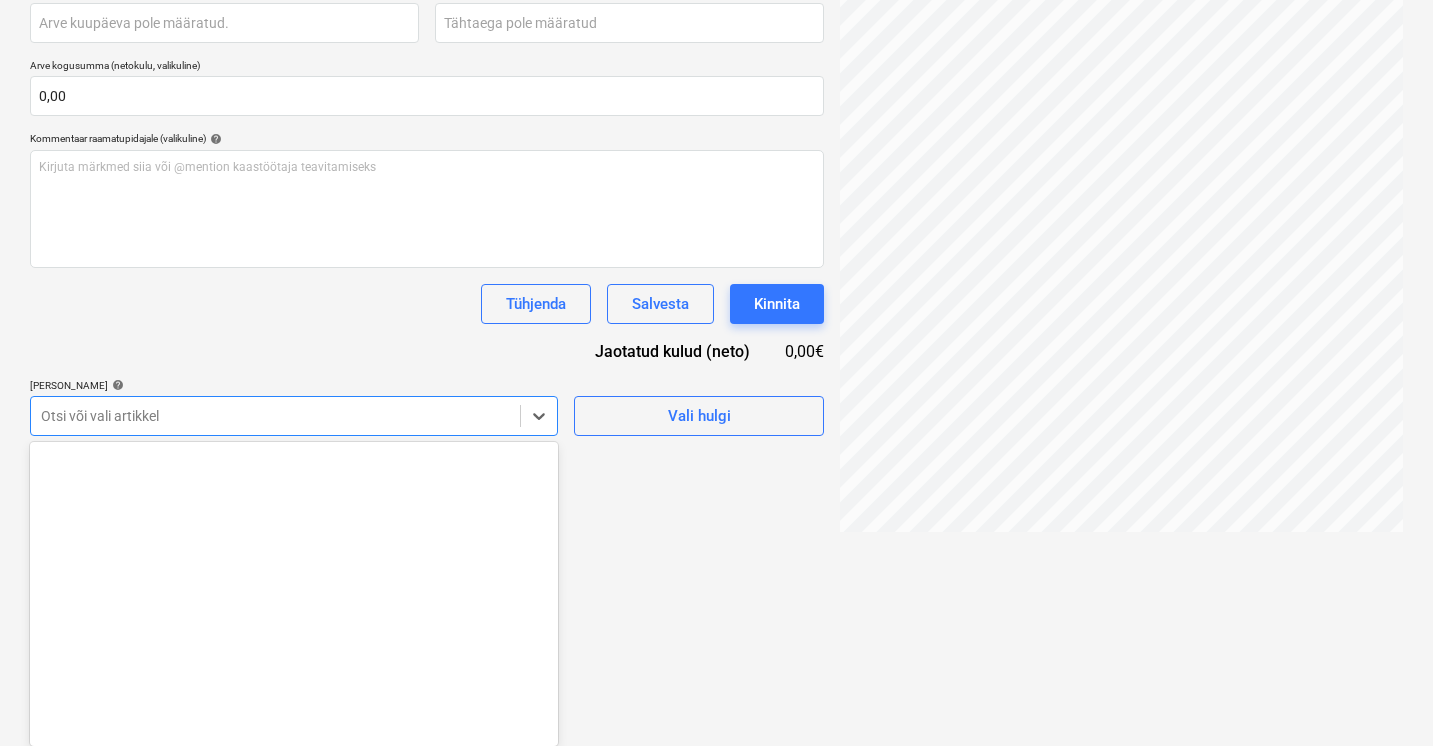 scroll, scrollTop: 23675, scrollLeft: 0, axis: vertical 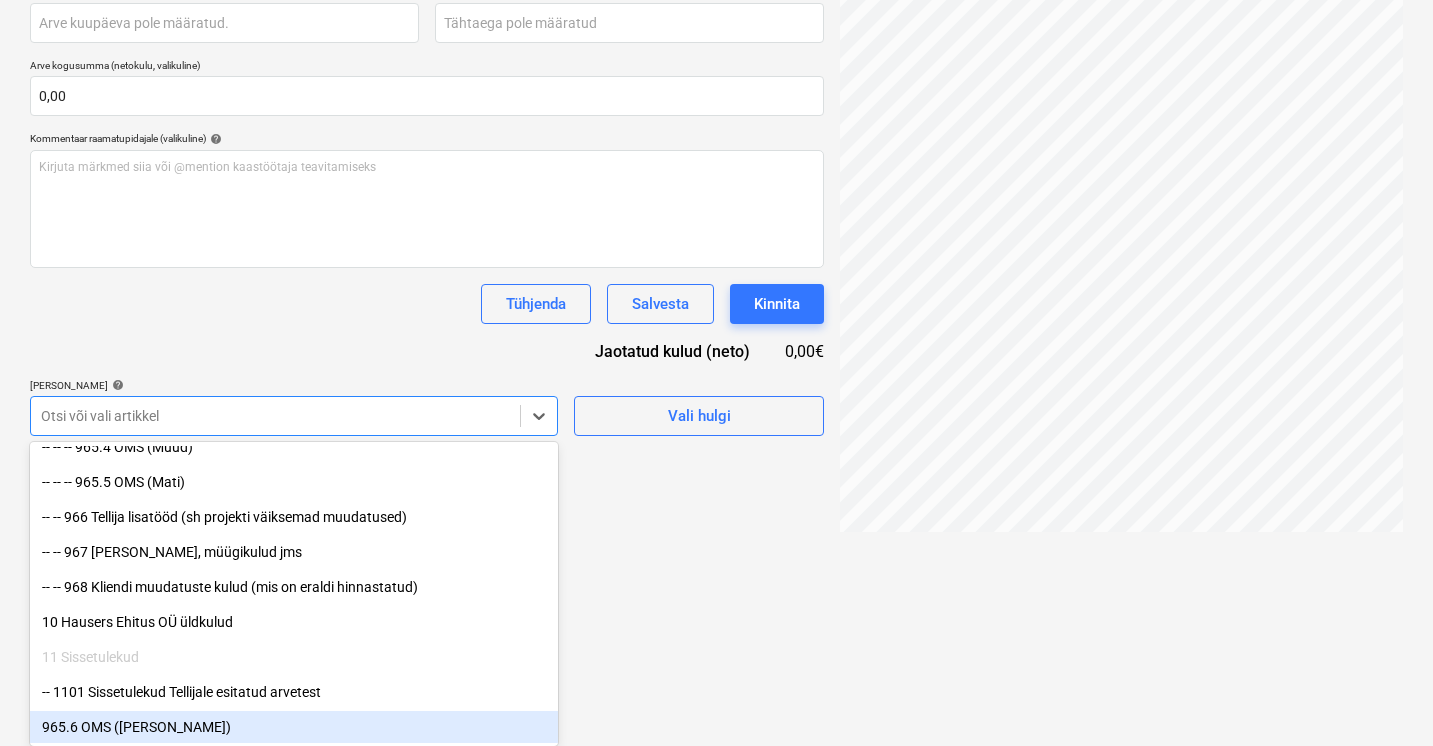 click on "965.6 OMS ([PERSON_NAME])" at bounding box center (294, 727) 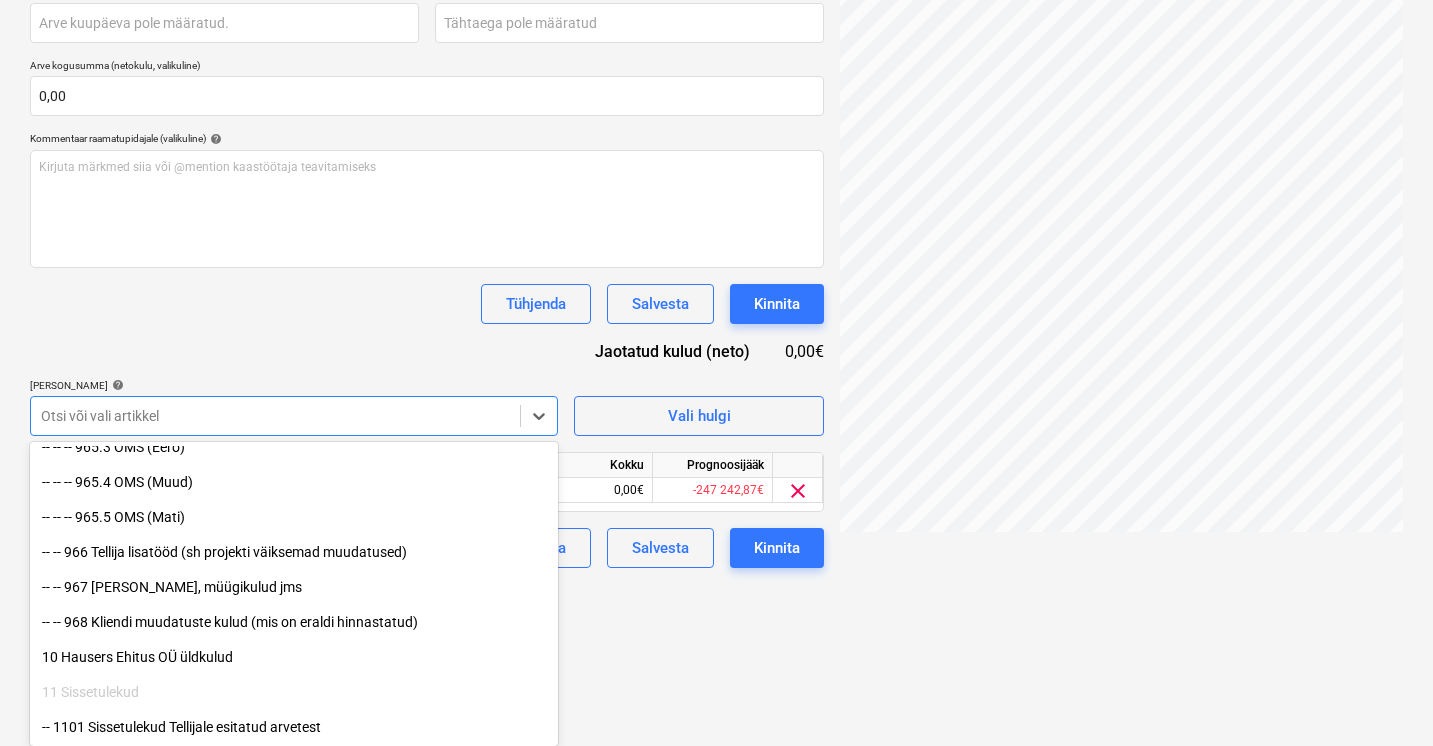 scroll, scrollTop: 23640, scrollLeft: 0, axis: vertical 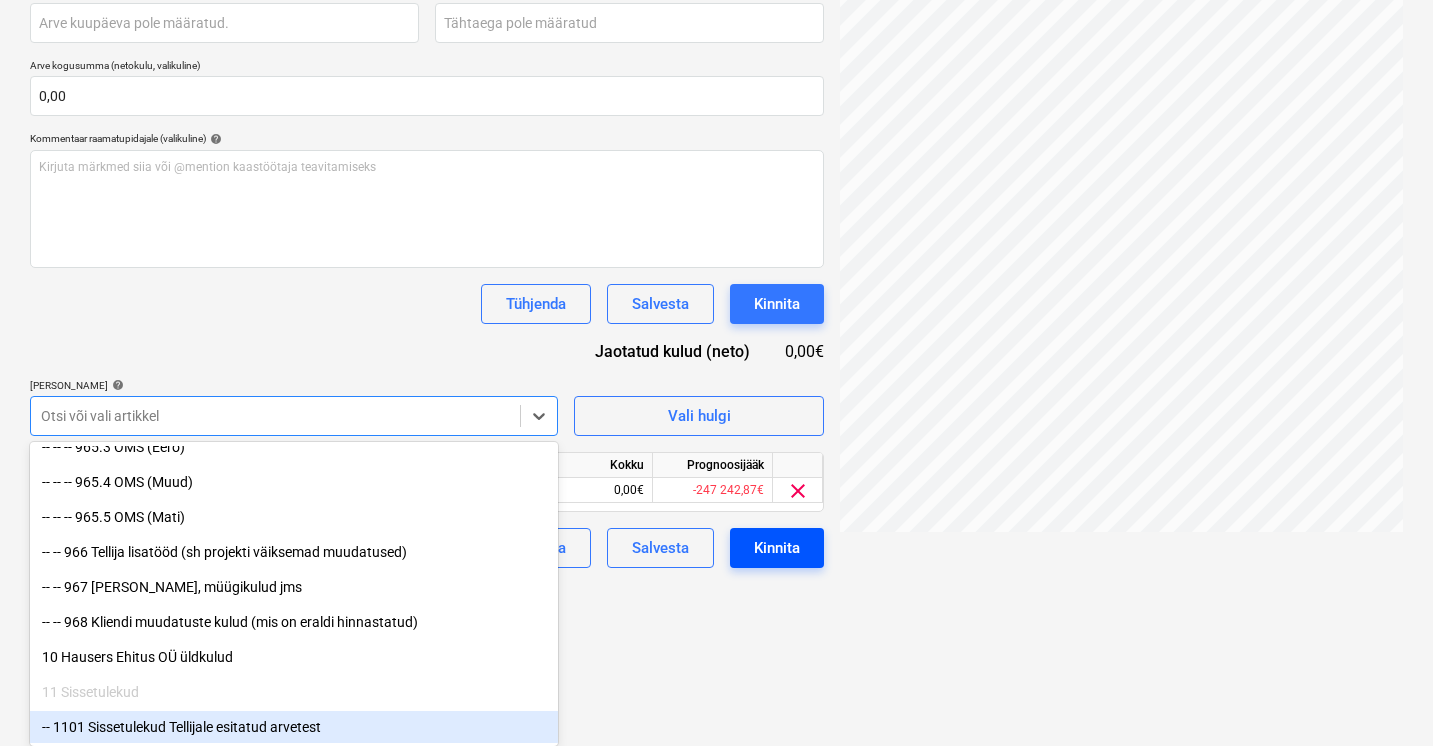 drag, startPoint x: 367, startPoint y: 720, endPoint x: 750, endPoint y: 703, distance: 383.3771 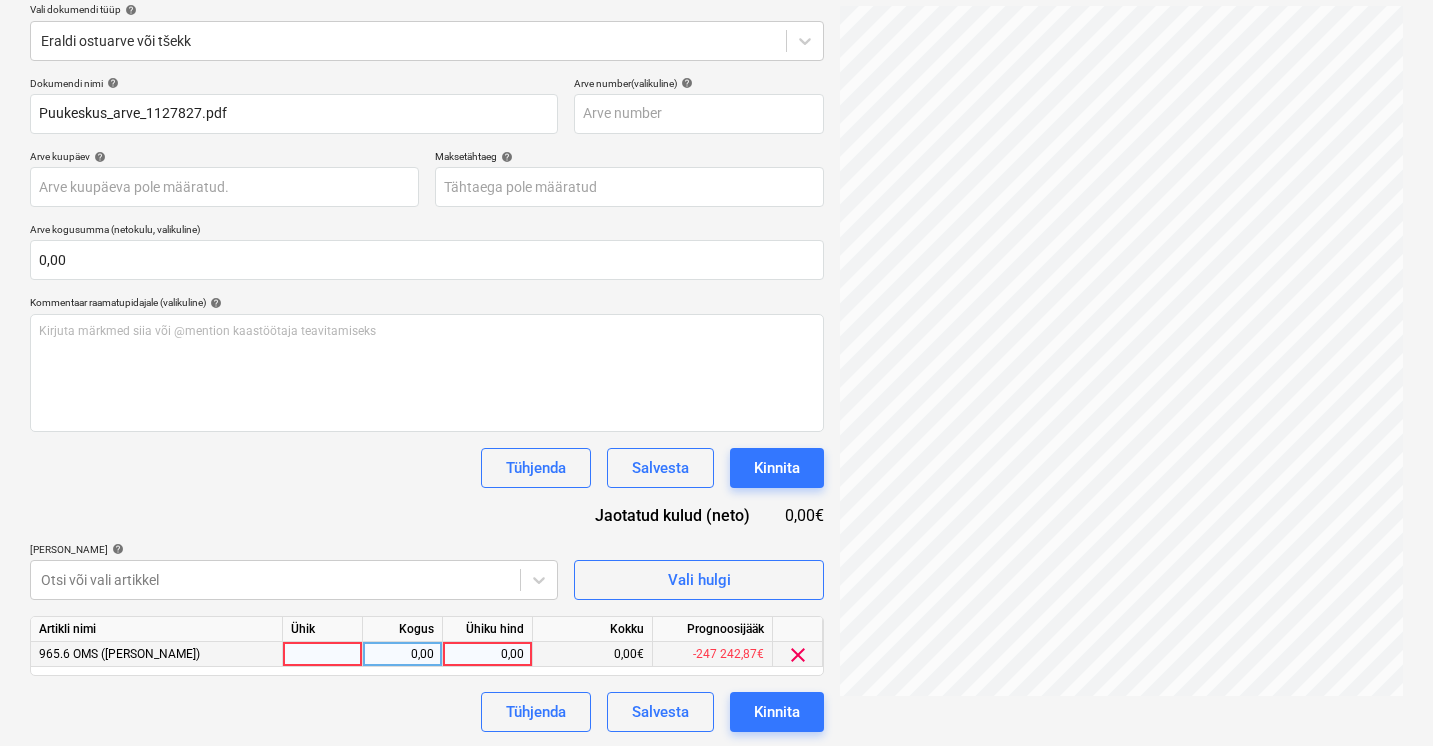 click at bounding box center [323, 654] 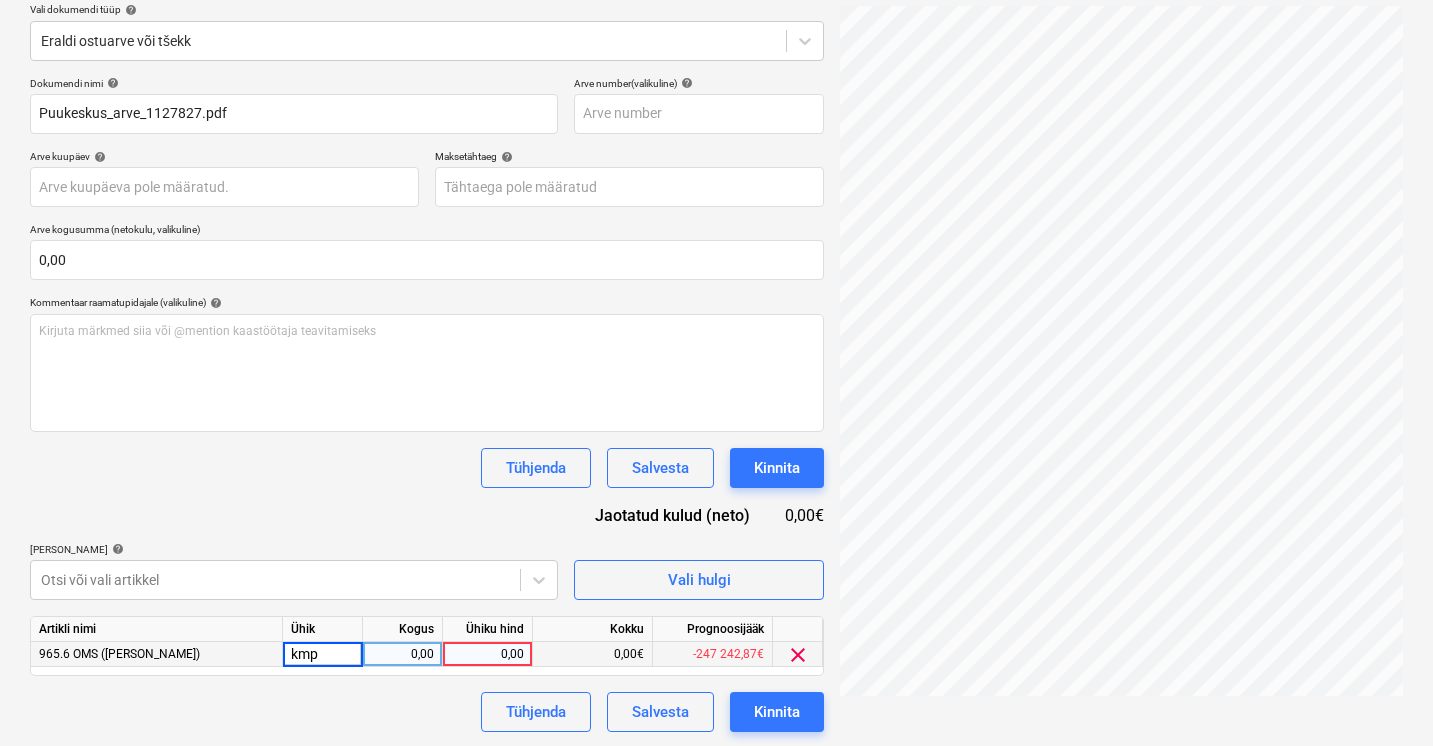 type on "kmpl" 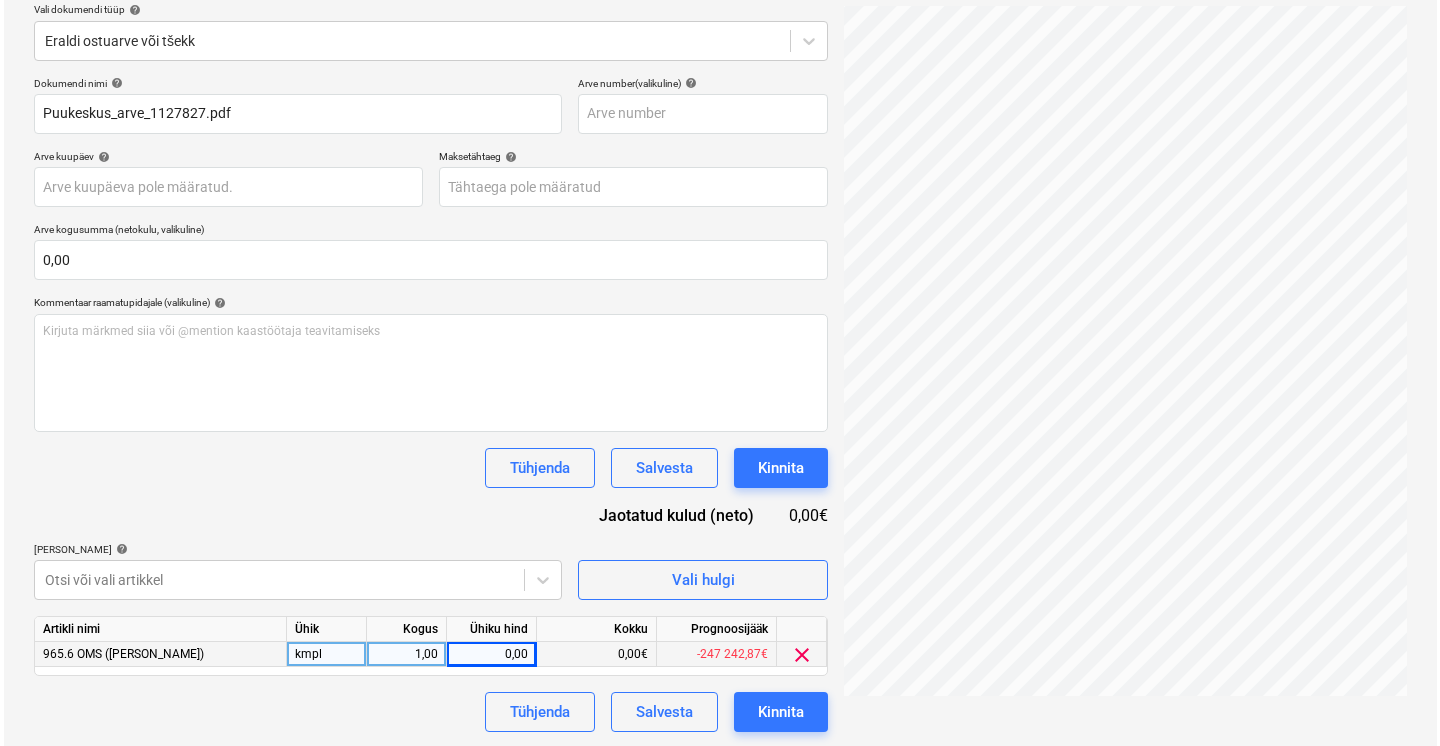 scroll, scrollTop: 105, scrollLeft: 43, axis: both 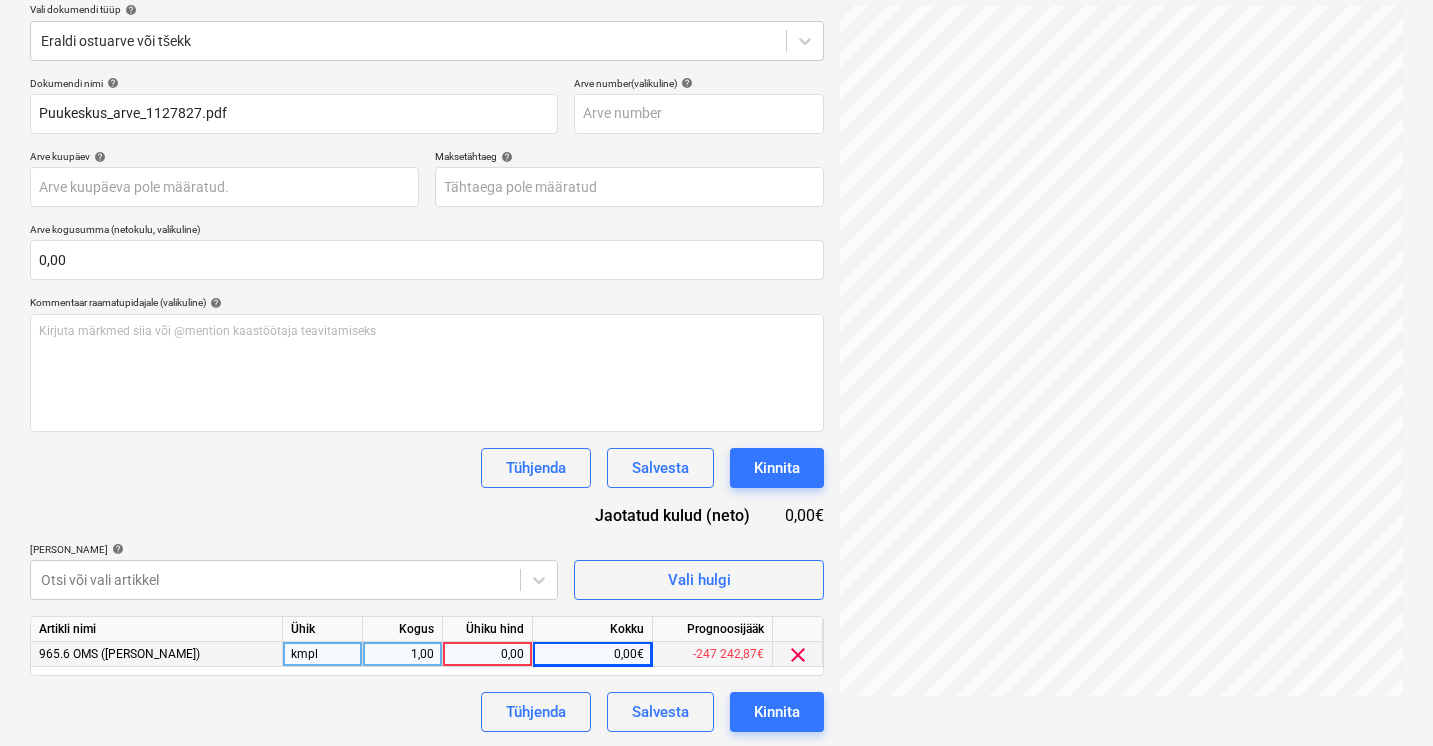 click on "0,00" at bounding box center [487, 654] 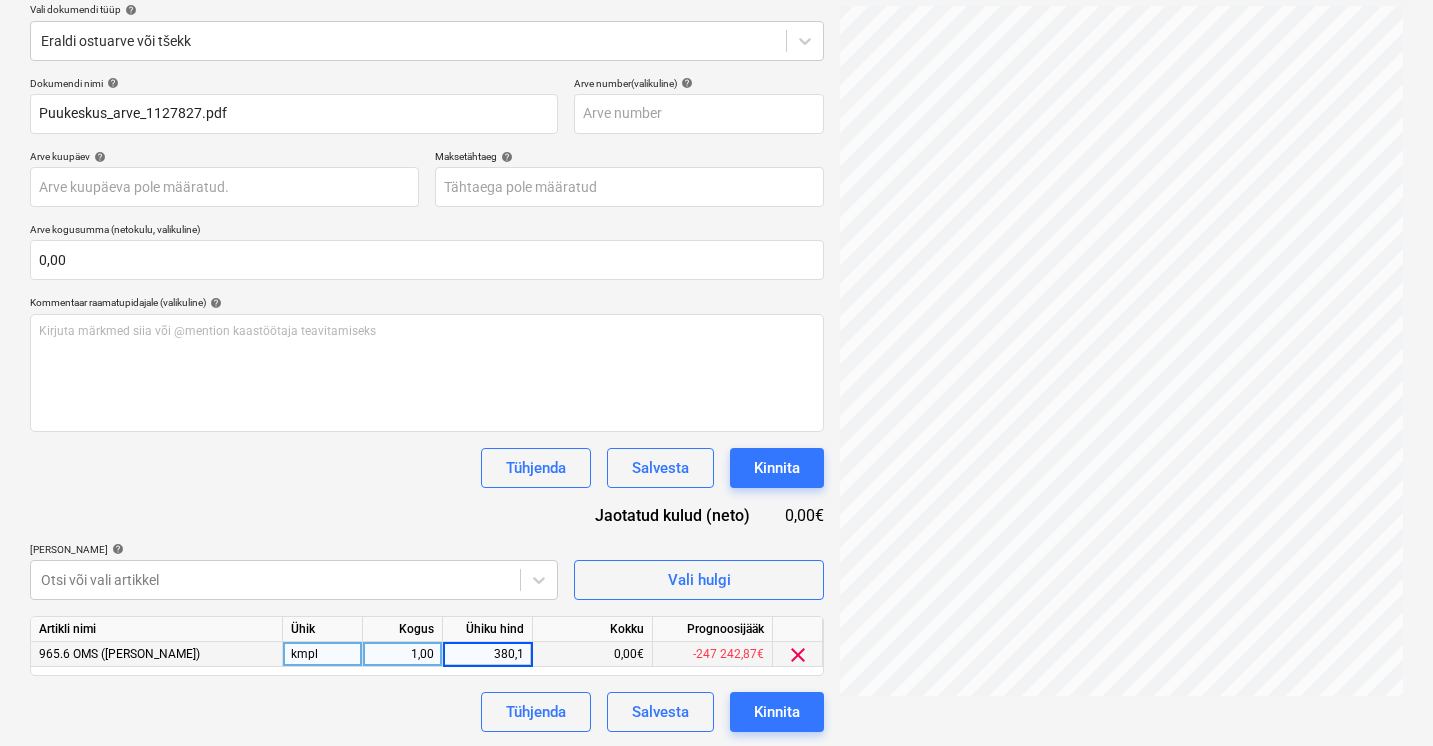 type on "380,13" 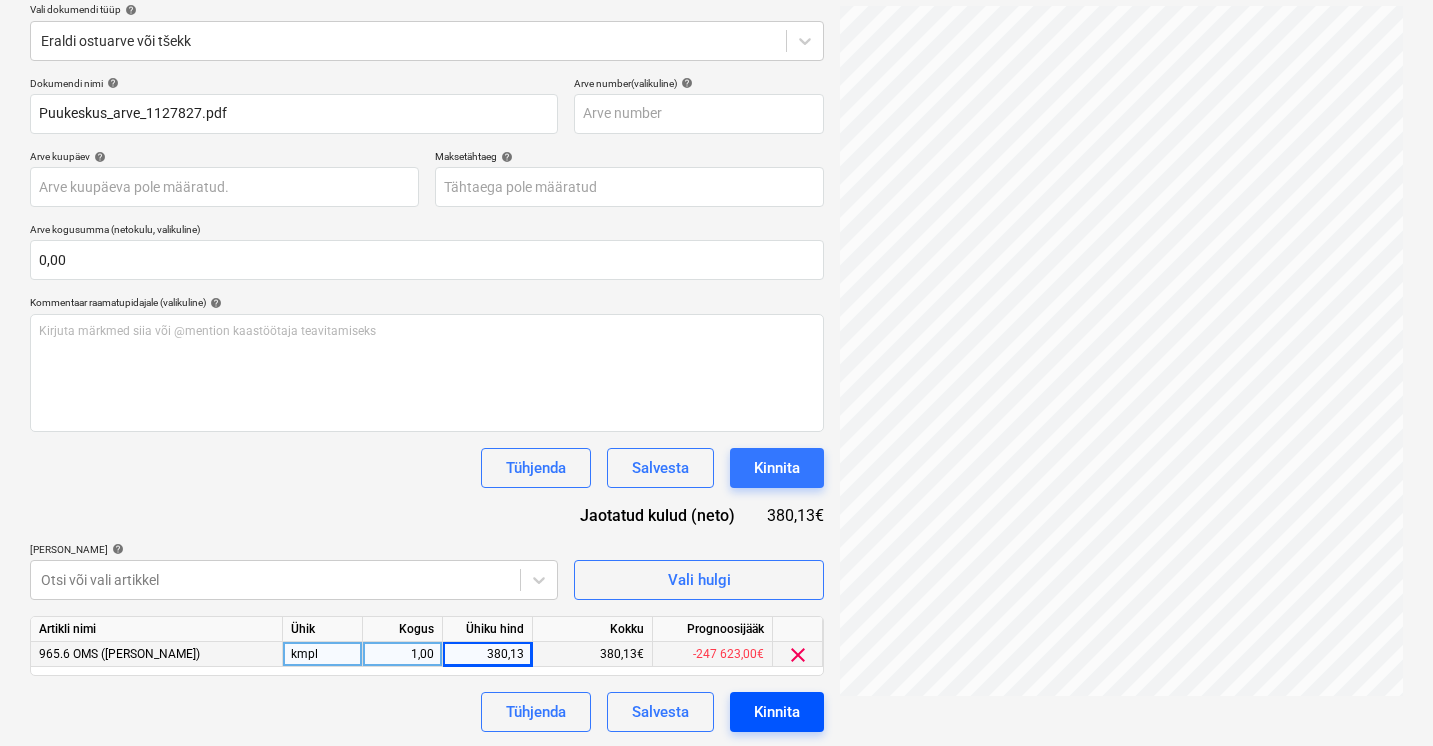 click on "Kinnita" at bounding box center (777, 712) 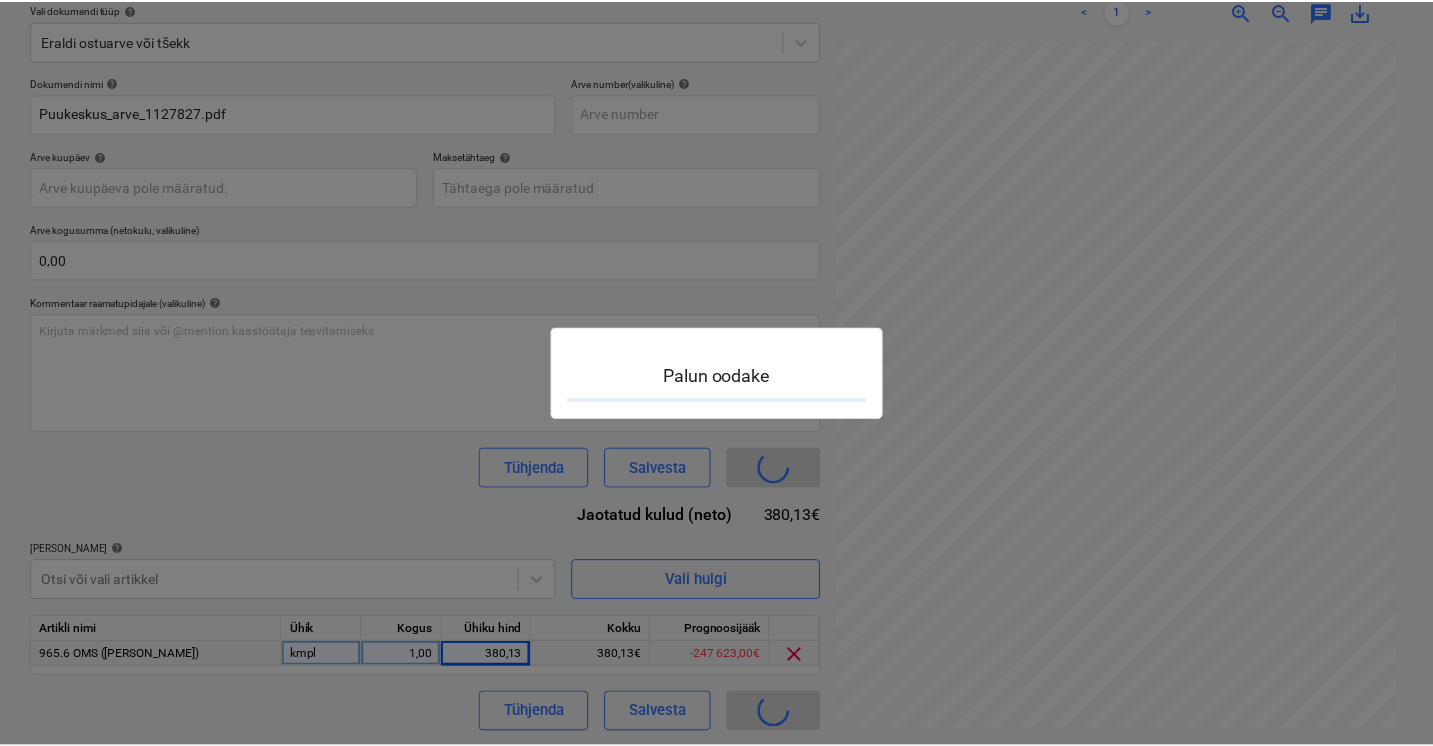 scroll, scrollTop: 0, scrollLeft: 0, axis: both 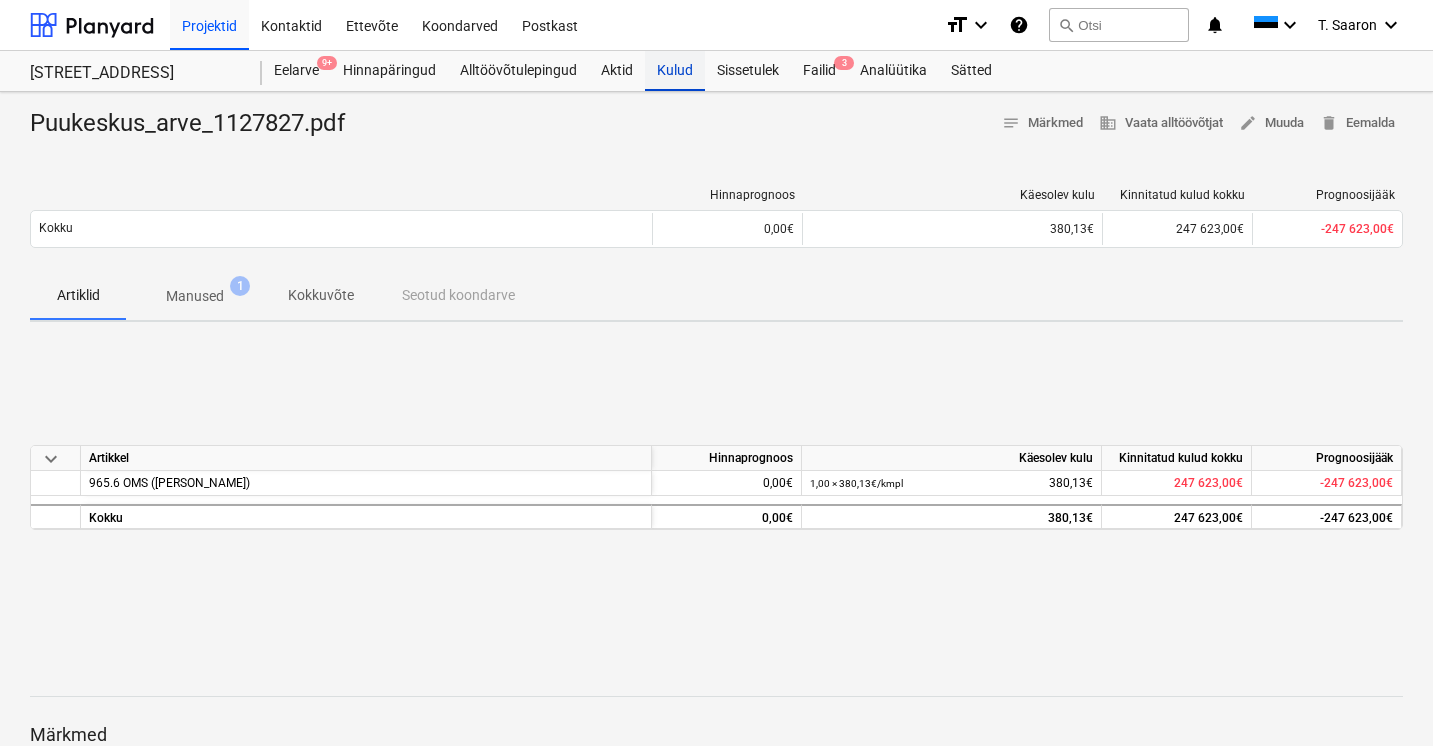 click on "Kulud" at bounding box center [675, 71] 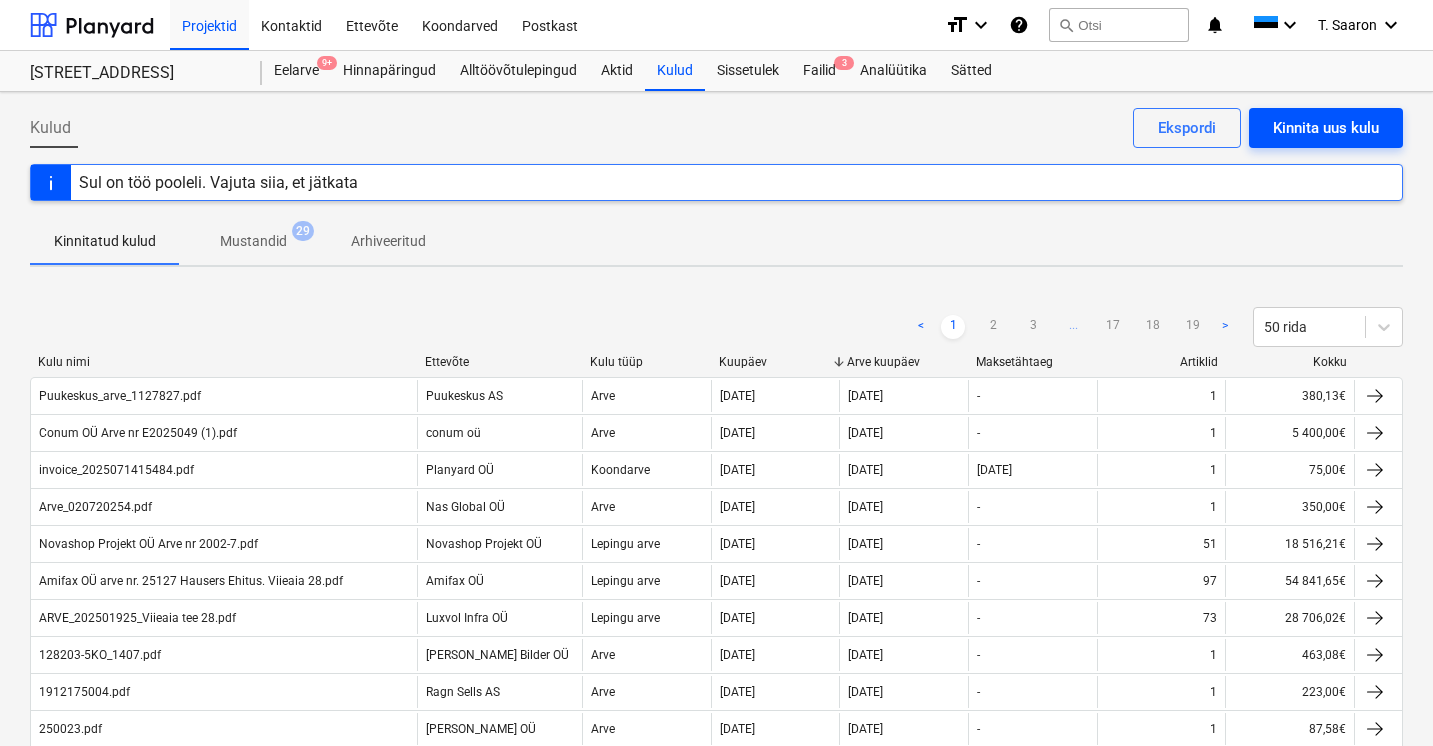 click on "Kinnita uus kulu" at bounding box center (1326, 128) 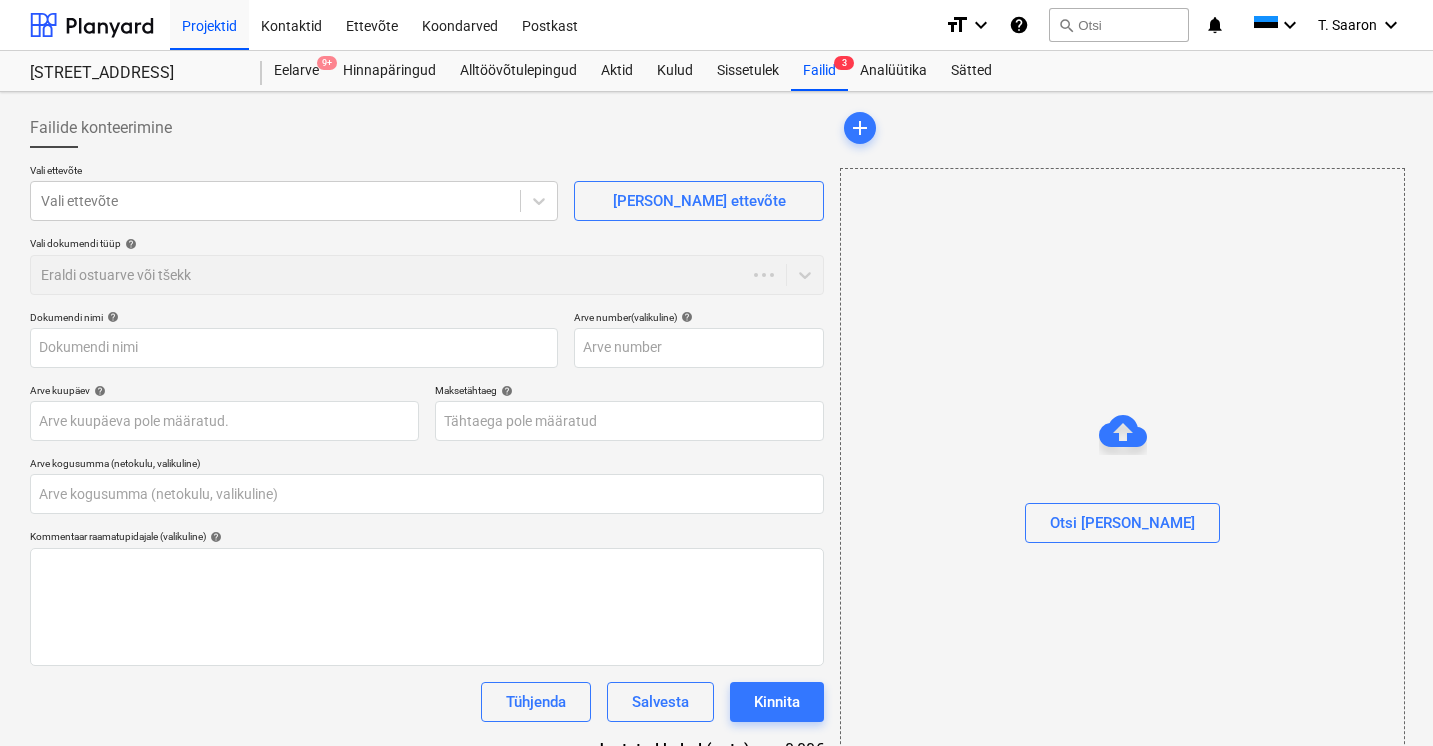 type on "0,00" 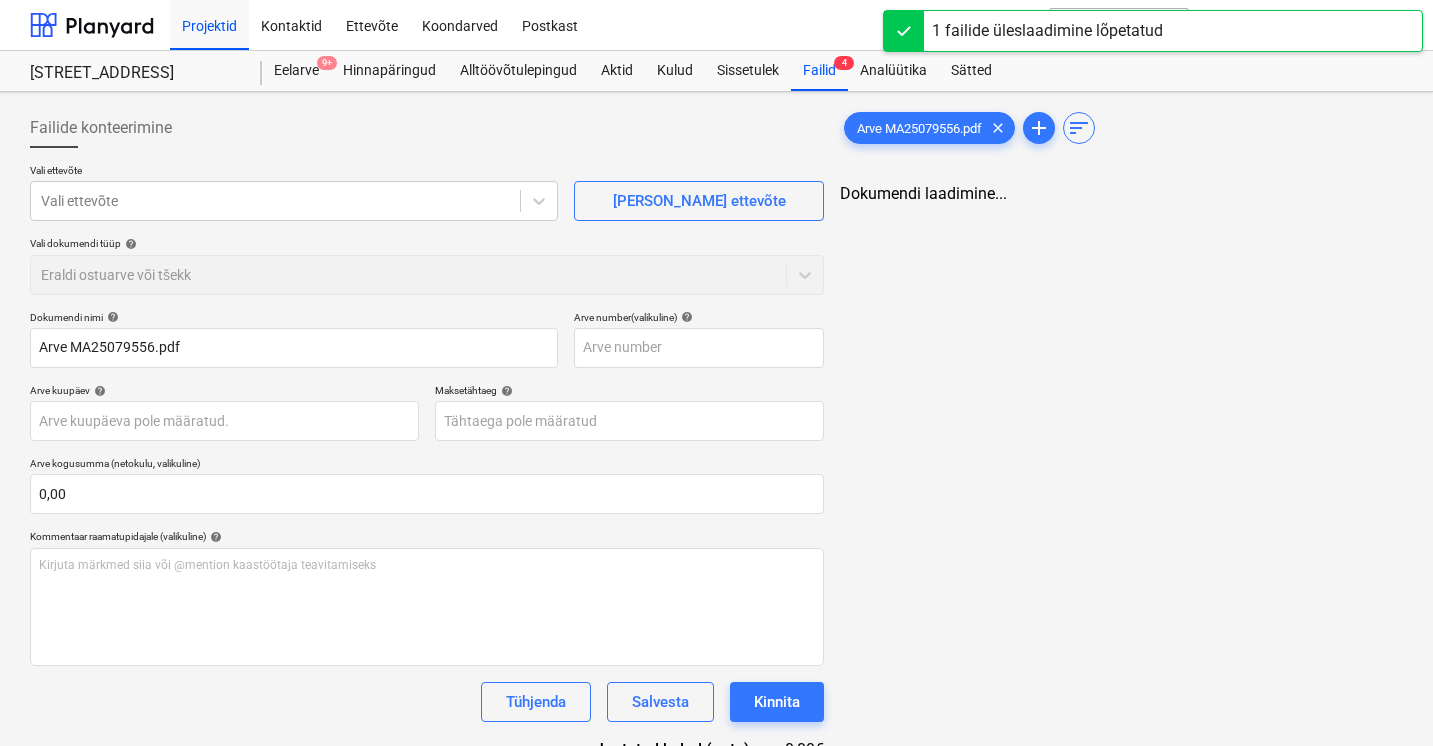 type on "Arve MA25079556.pdf" 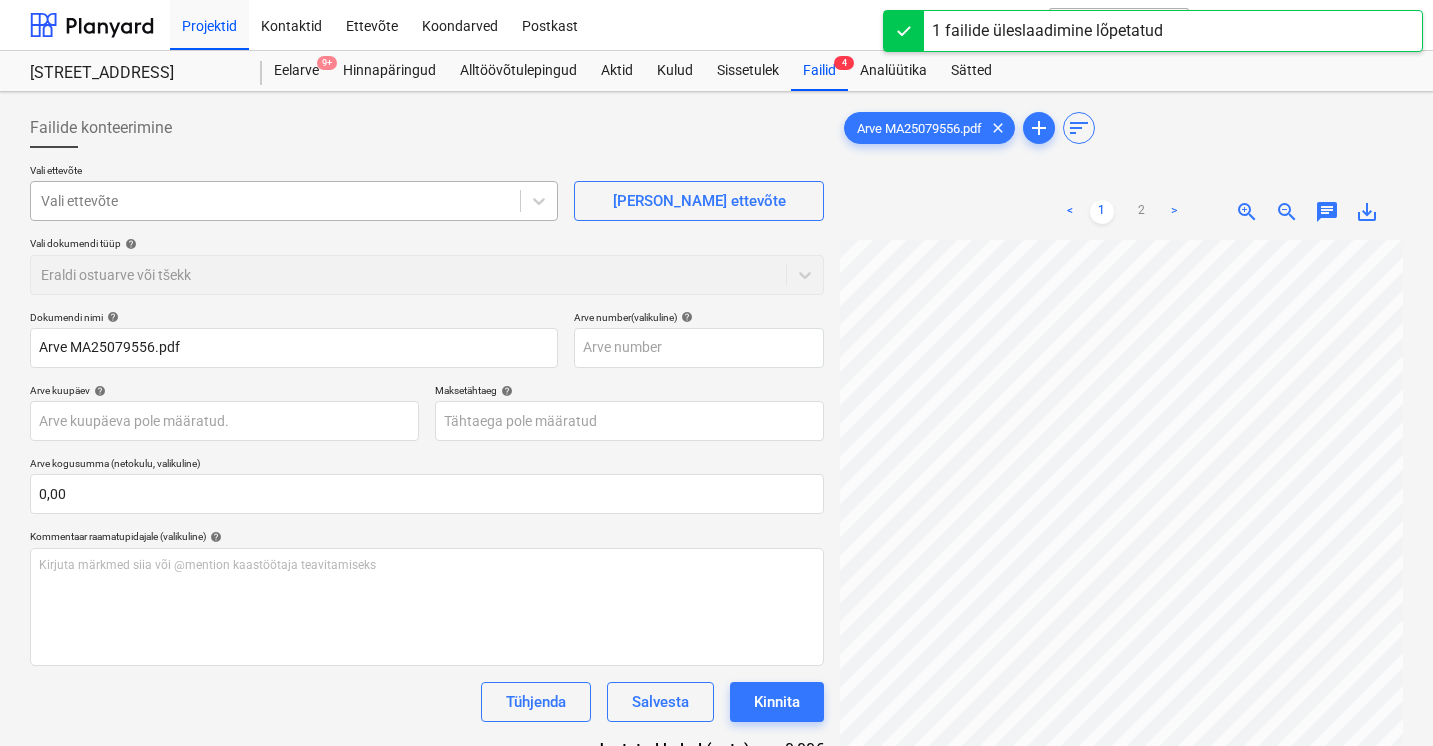 click at bounding box center [275, 201] 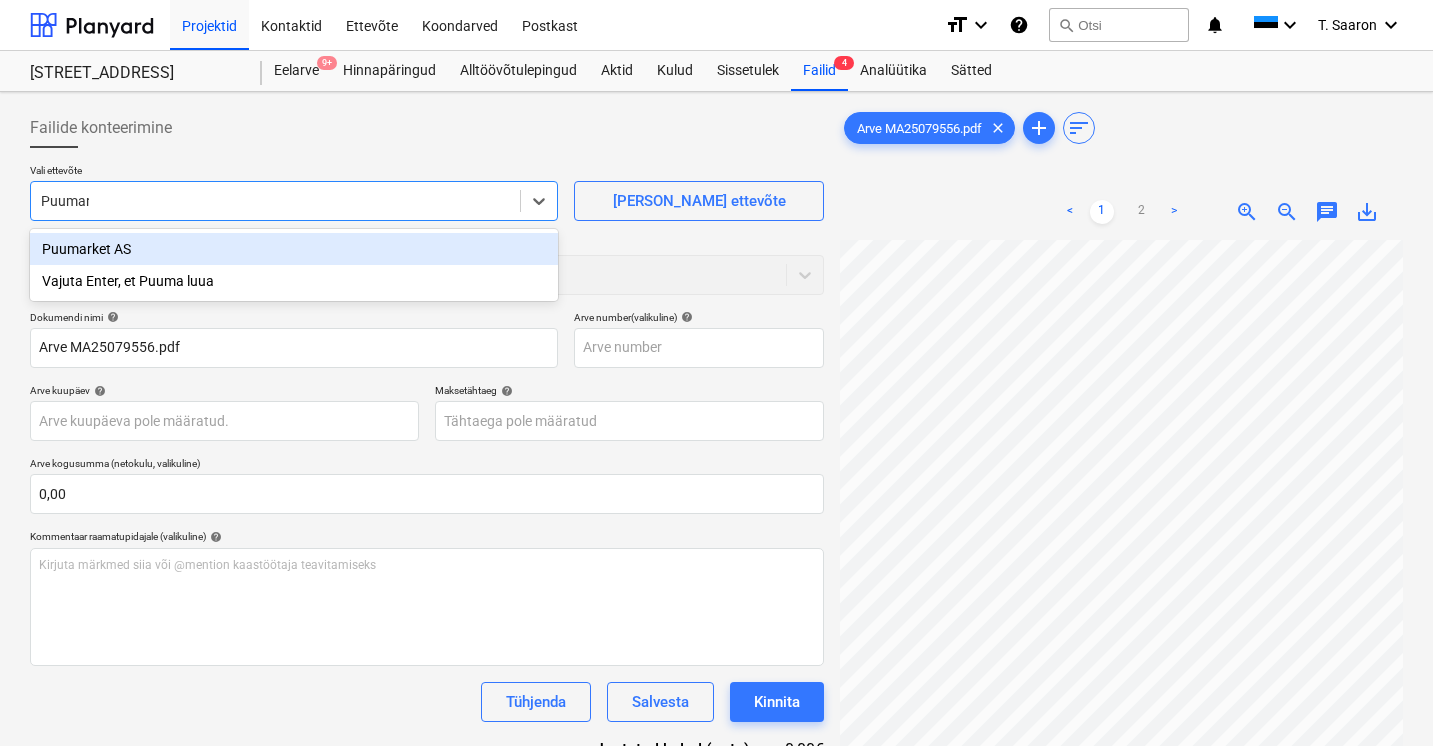 type on "Puumark" 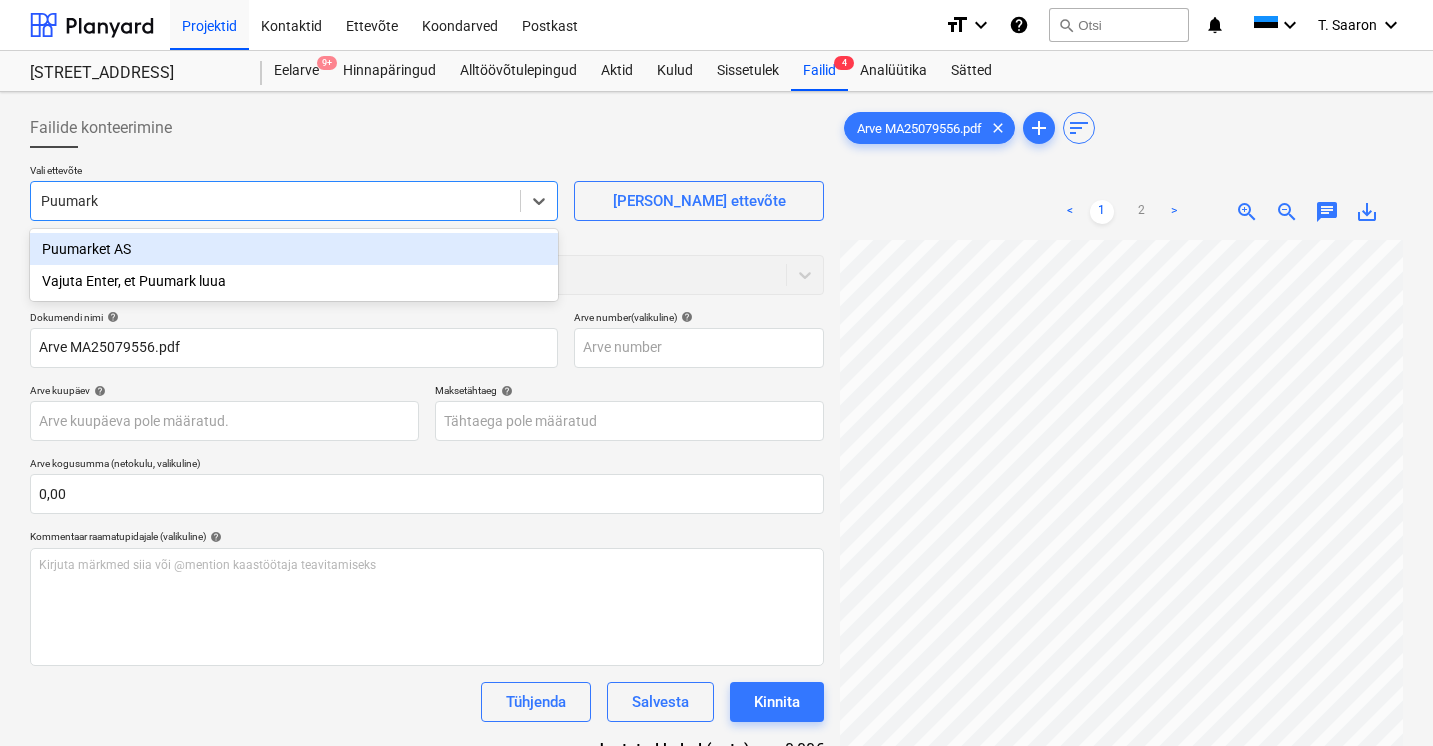 type 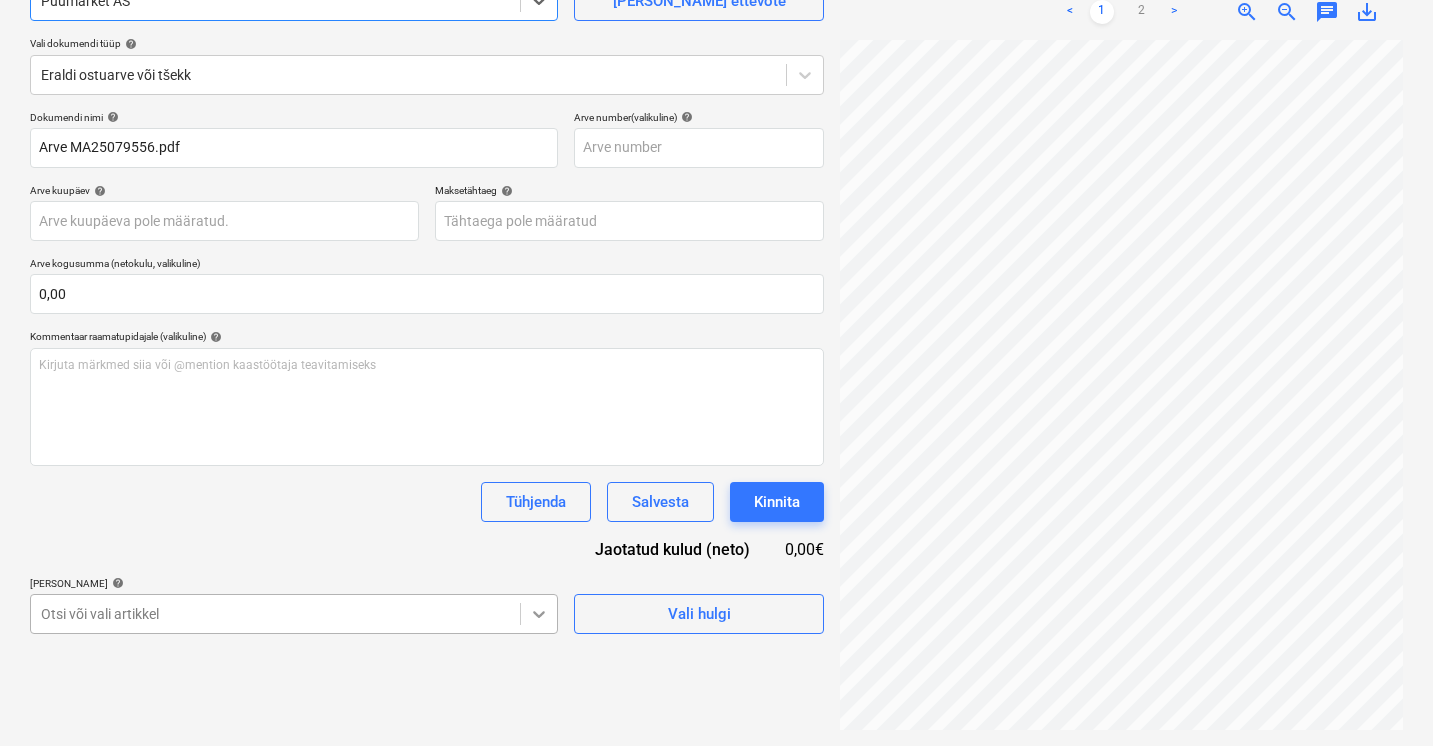 click on "Projektid Kontaktid Ettevõte Koondarved Postkast format_size keyboard_arrow_down help search Otsi notifications 0 keyboard_arrow_down T. [PERSON_NAME] keyboard_arrow_down Viieaia tee 28 Eelarve 9+ Hinnapäringud Alltöövõtulepingud Aktid Kulud Sissetulek Failid 4 Analüütika Sätted Failide konteerimine Vali ettevõte option Puumarket AS  , selected.   Select is focused ,type to refine list, press Down to open the menu,  Puumarket AS   [PERSON_NAME] uus ettevõte Vali dokumendi tüüp help Eraldi ostuarve või tšekk Dokumendi nimi help Arve MA25079556.pdf Arve number  (valikuline) help Arve kuupäev help Press the down arrow key to interact with the calendar and
select a date. Press the question mark key to get the keyboard shortcuts for changing dates. Maksetähtaeg help Press the down arrow key to interact with the calendar and
select a date. Press the question mark key to get the keyboard shortcuts for changing dates. Arve kogusumma (netokulu, valikuline) 0,00 Kommentaar raamatupidajale (valikuline) help <" at bounding box center (716, 173) 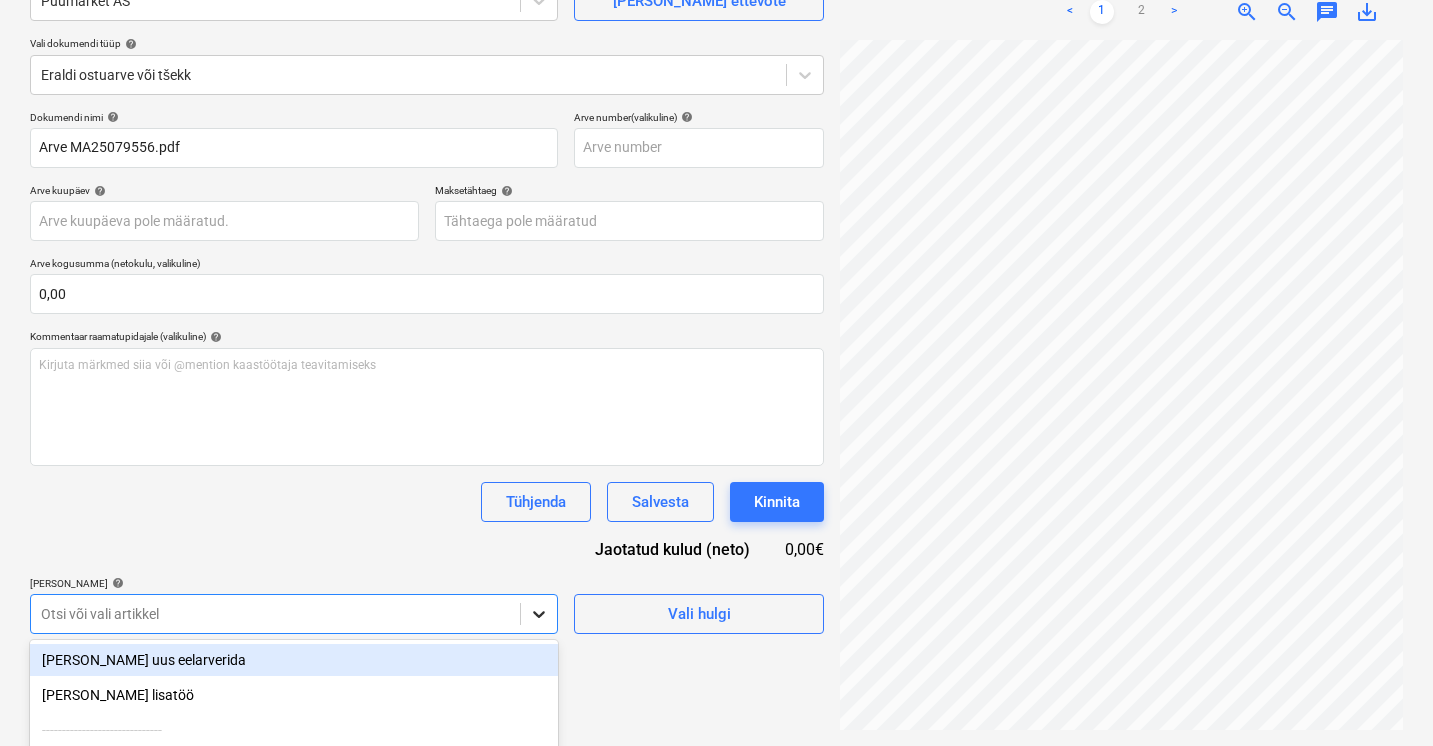 scroll, scrollTop: 398, scrollLeft: 0, axis: vertical 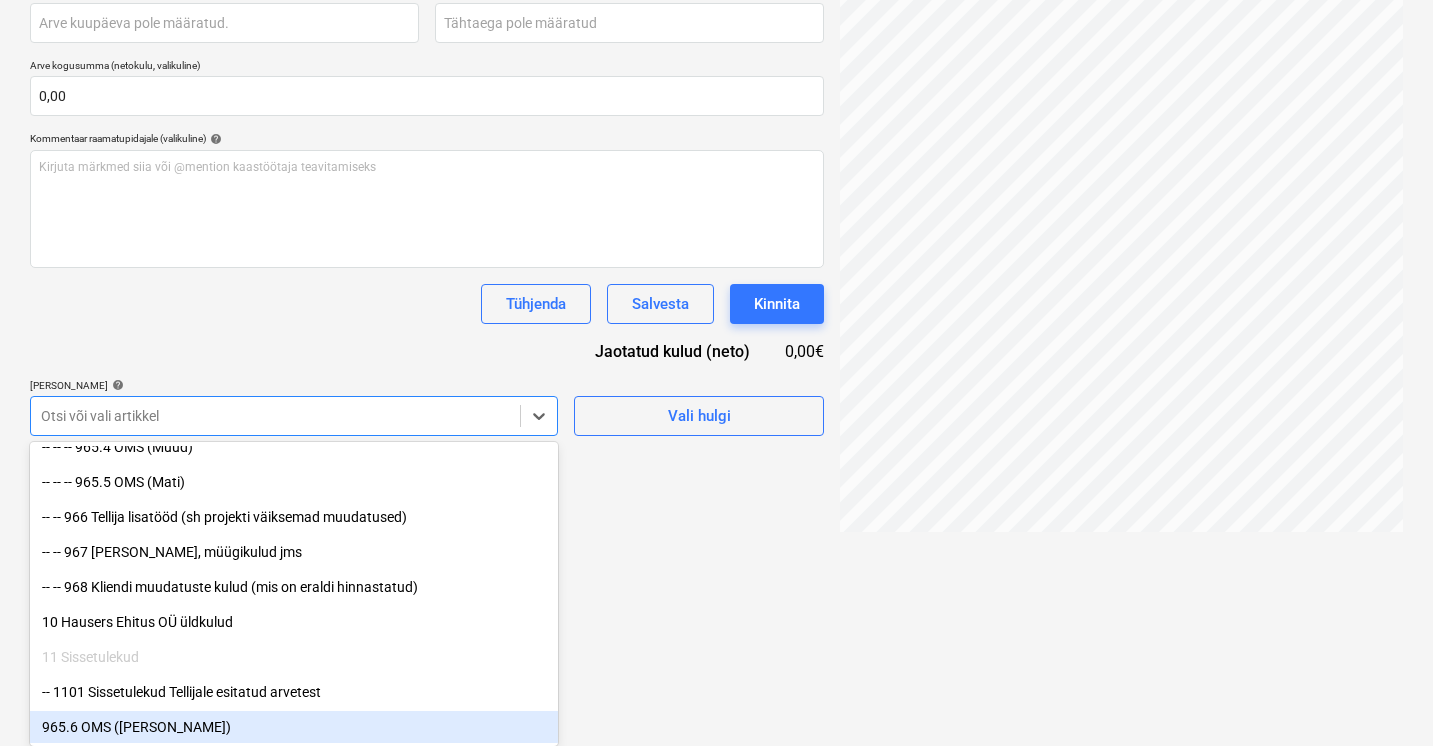 click on "965.6 OMS ([PERSON_NAME])" at bounding box center [294, 727] 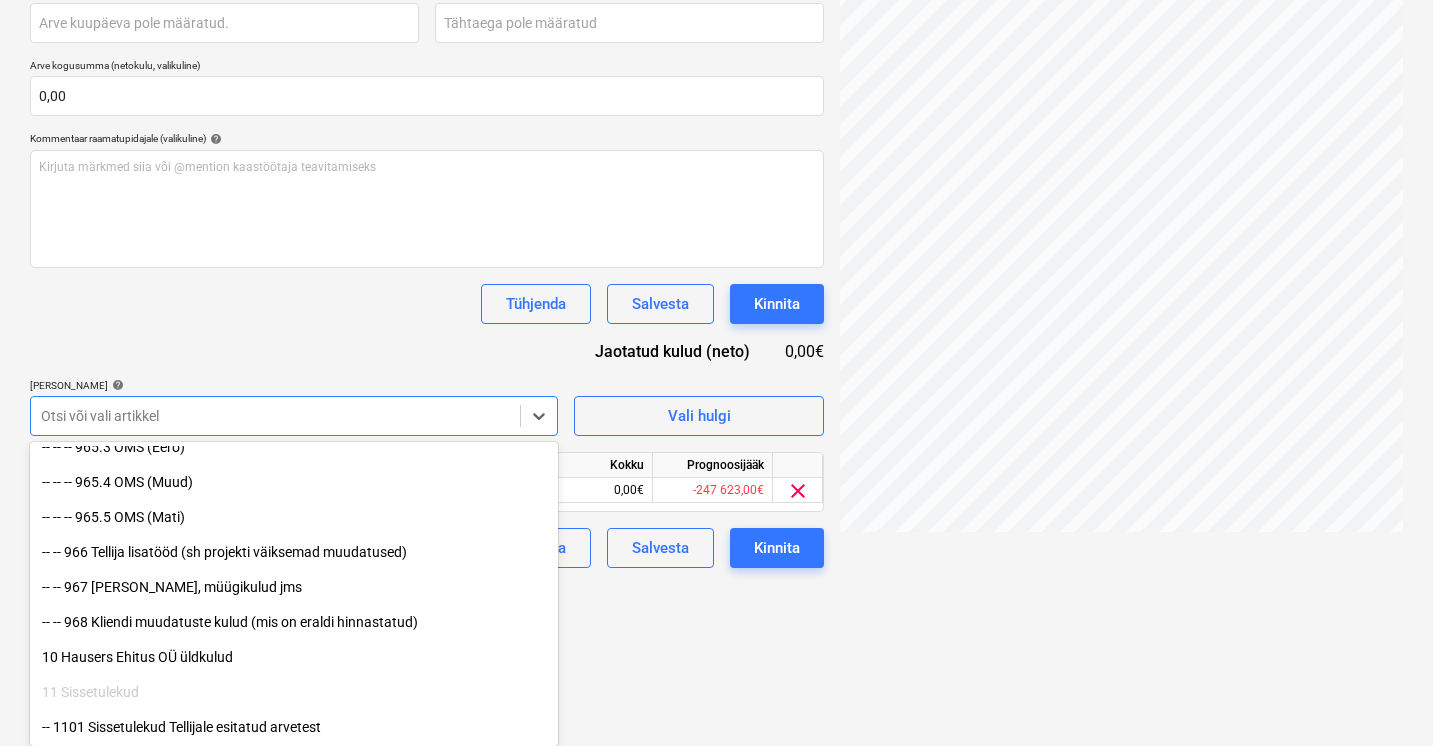 scroll, scrollTop: 23640, scrollLeft: 0, axis: vertical 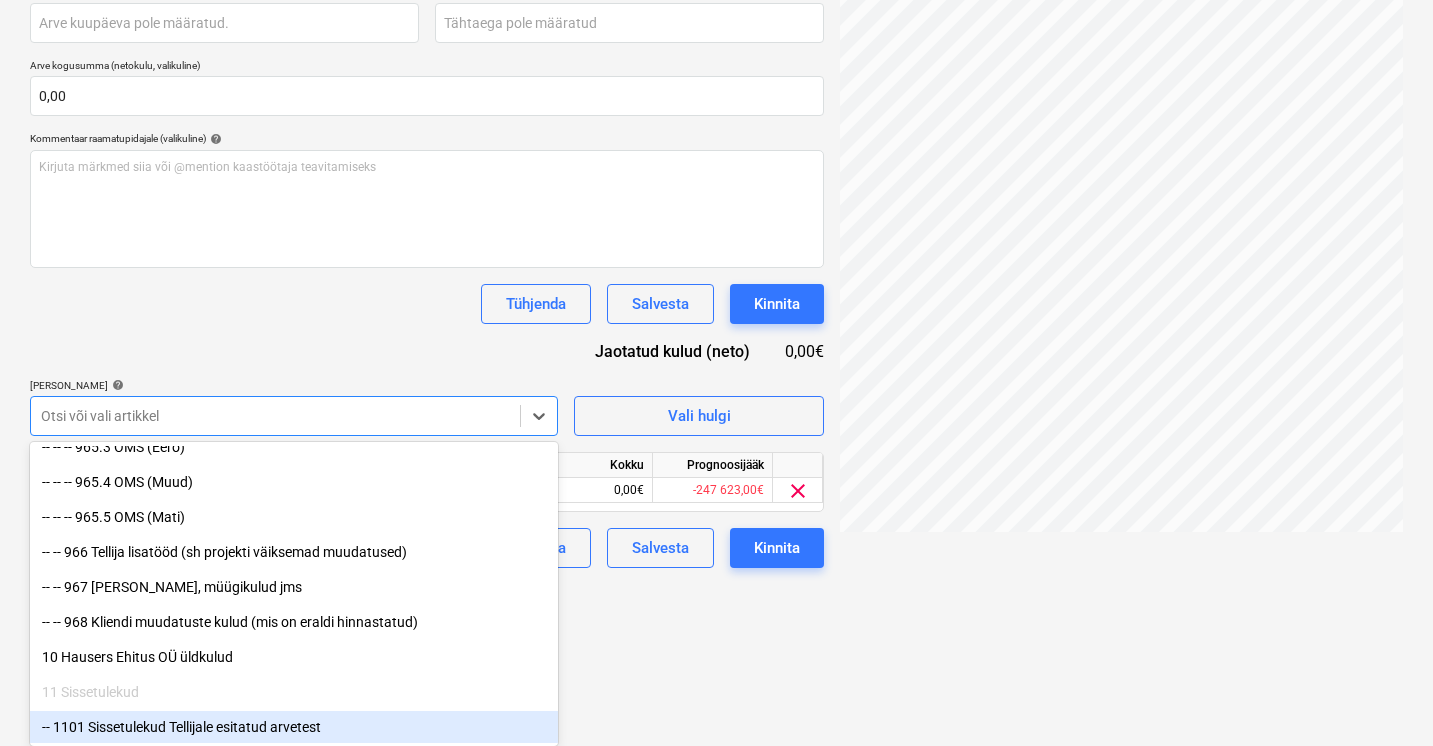 click on "Projektid Kontaktid Ettevõte Koondarved Postkast format_size keyboard_arrow_down help search Otsi notifications 0 keyboard_arrow_down T. [PERSON_NAME] keyboard_arrow_down Viieaia tee 28 Eelarve 9+ Hinnapäringud Alltöövõtulepingud Aktid Kulud Sissetulek Failid 4 Analüütika Sätted Failide konteerimine Vali ettevõte Puumarket AS   [PERSON_NAME] uus ettevõte Vali dokumendi tüüp help [PERSON_NAME] ostuarve või tšekk Dokumendi nimi help Arve MA25079556.pdf Arve number  (valikuline) help Arve kuupäev help Press the down arrow key to interact with the calendar and
select a date. Press the question mark key to get the keyboard shortcuts for changing dates. Maksetähtaeg help Press the down arrow key to interact with the calendar and
select a date. Press the question mark key to get the keyboard shortcuts for changing dates. Arve kogusumma (netokulu, valikuline) 0,00 Kommentaar raamatupidajale (valikuline) help [PERSON_NAME] märkmed siia või @mention kaastöötaja teavitamiseks ﻿ Tühjenda Salvesta Kinnita 0,00€" at bounding box center (716, -25) 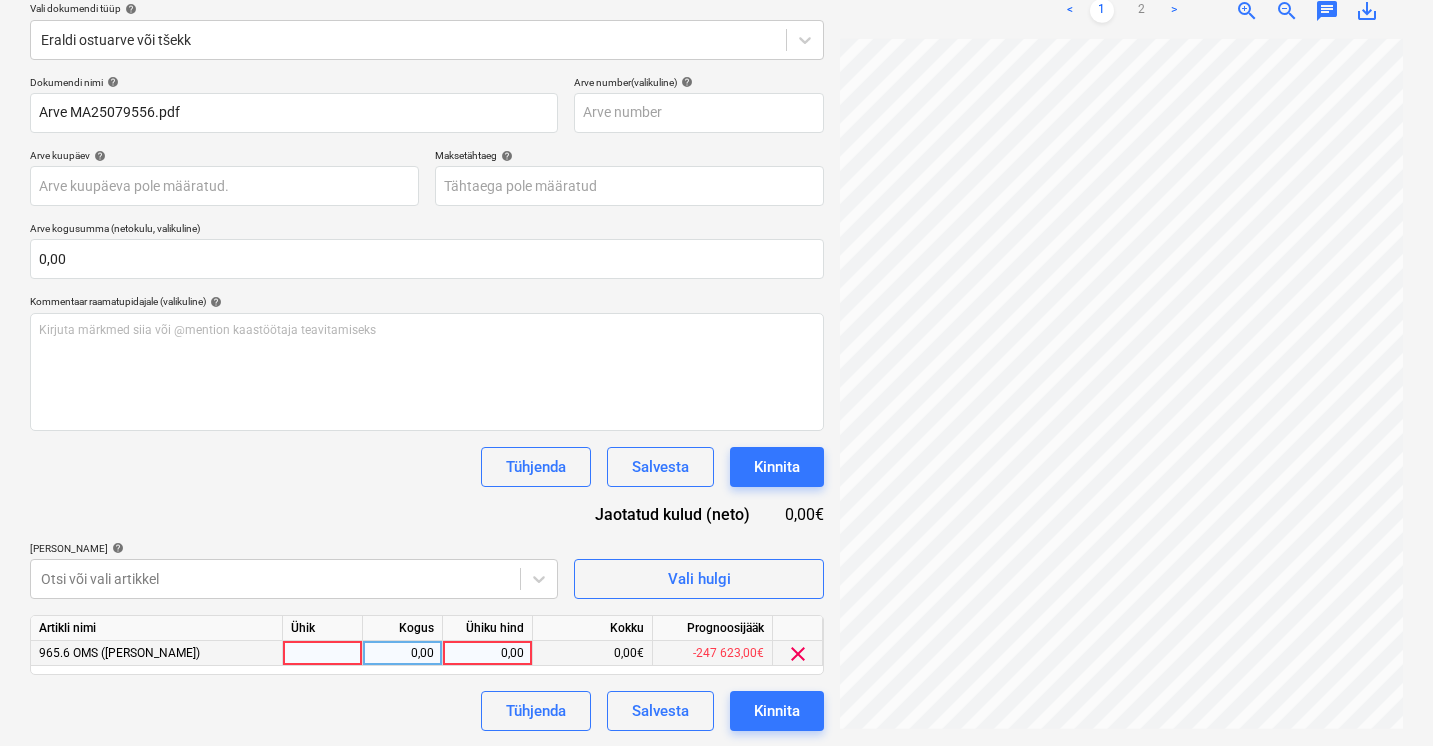 scroll, scrollTop: 234, scrollLeft: 0, axis: vertical 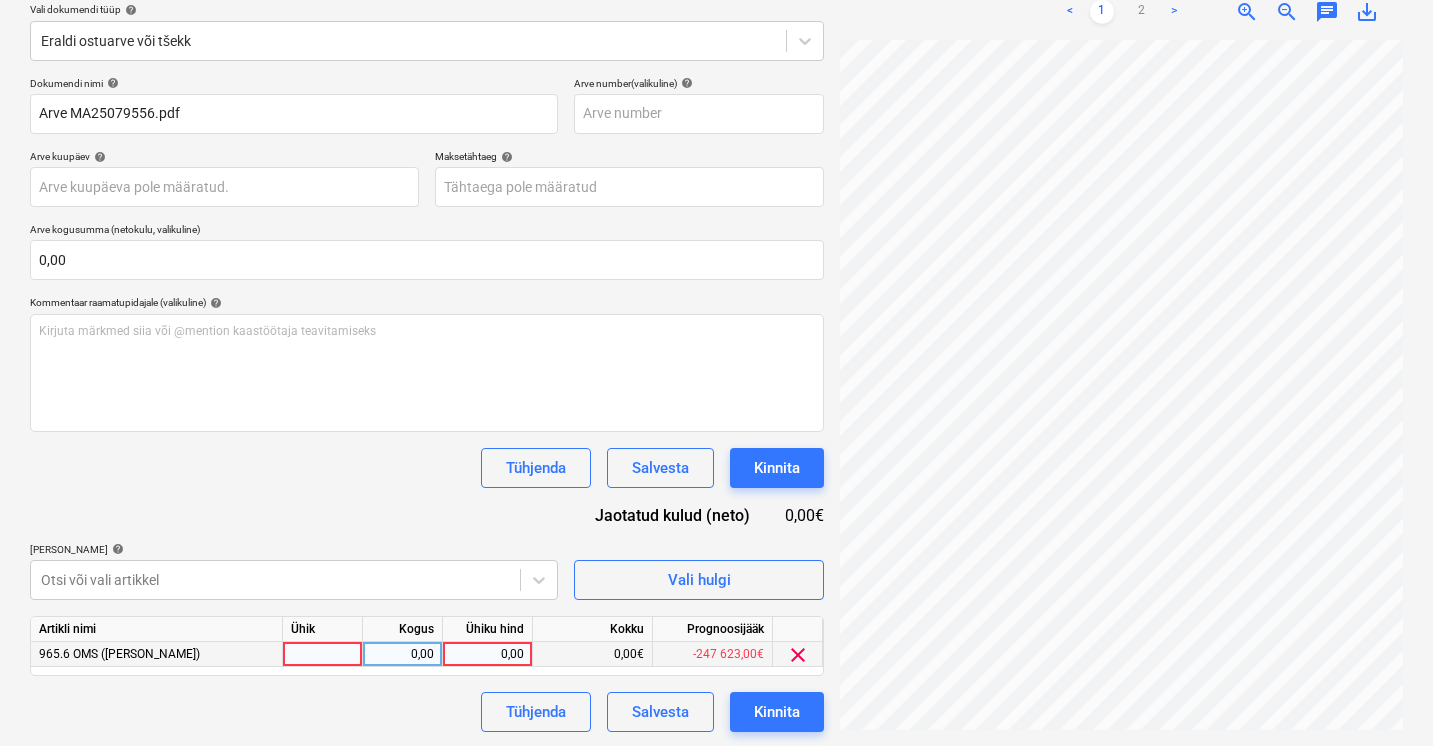 click at bounding box center (323, 654) 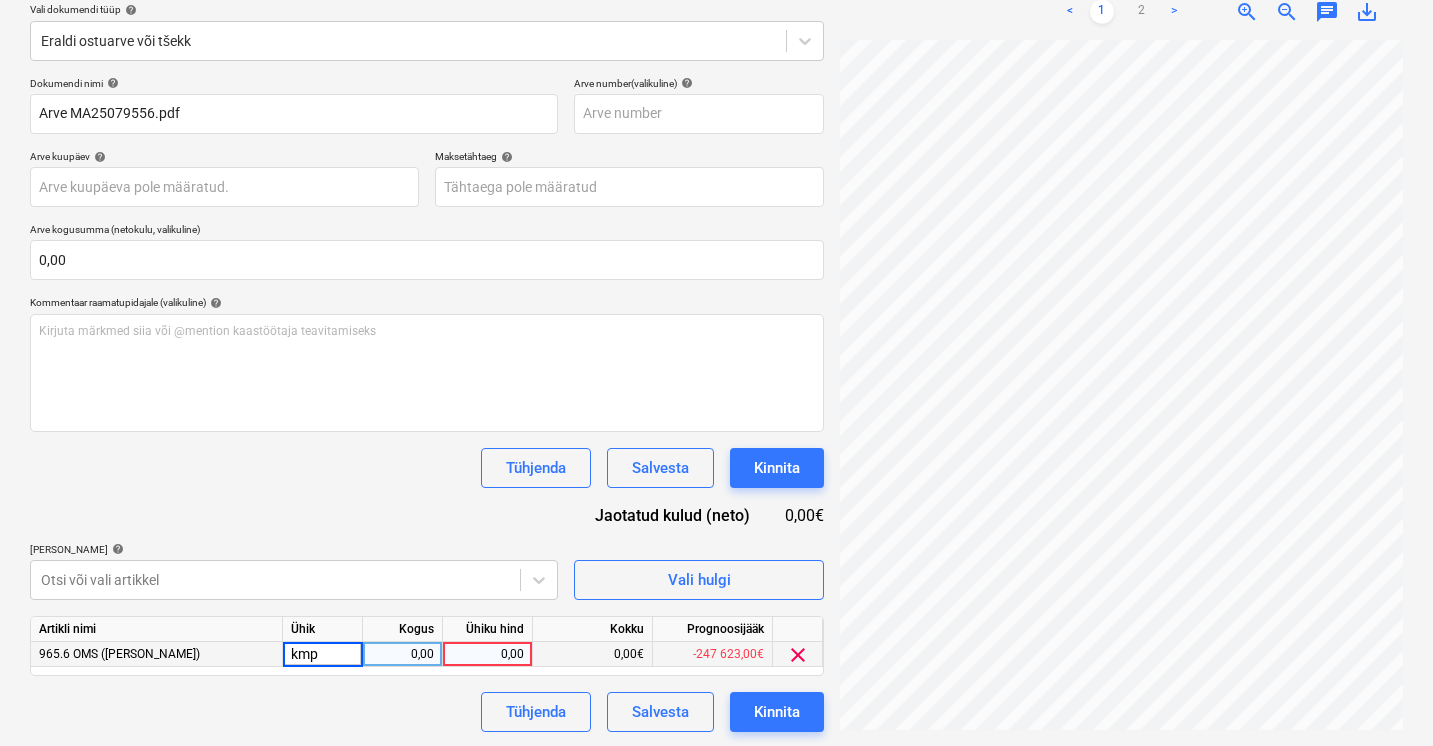 type on "kmpl" 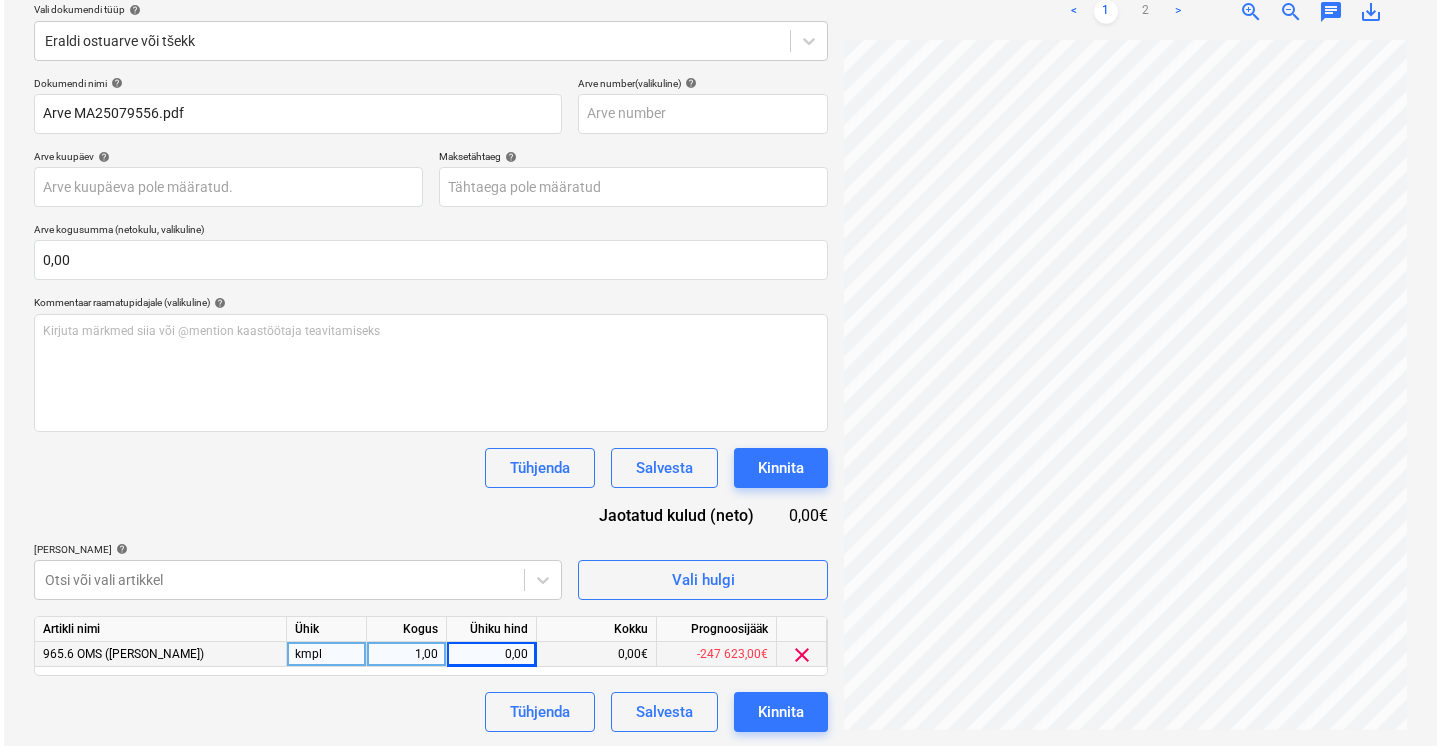 scroll, scrollTop: 0, scrollLeft: 43, axis: horizontal 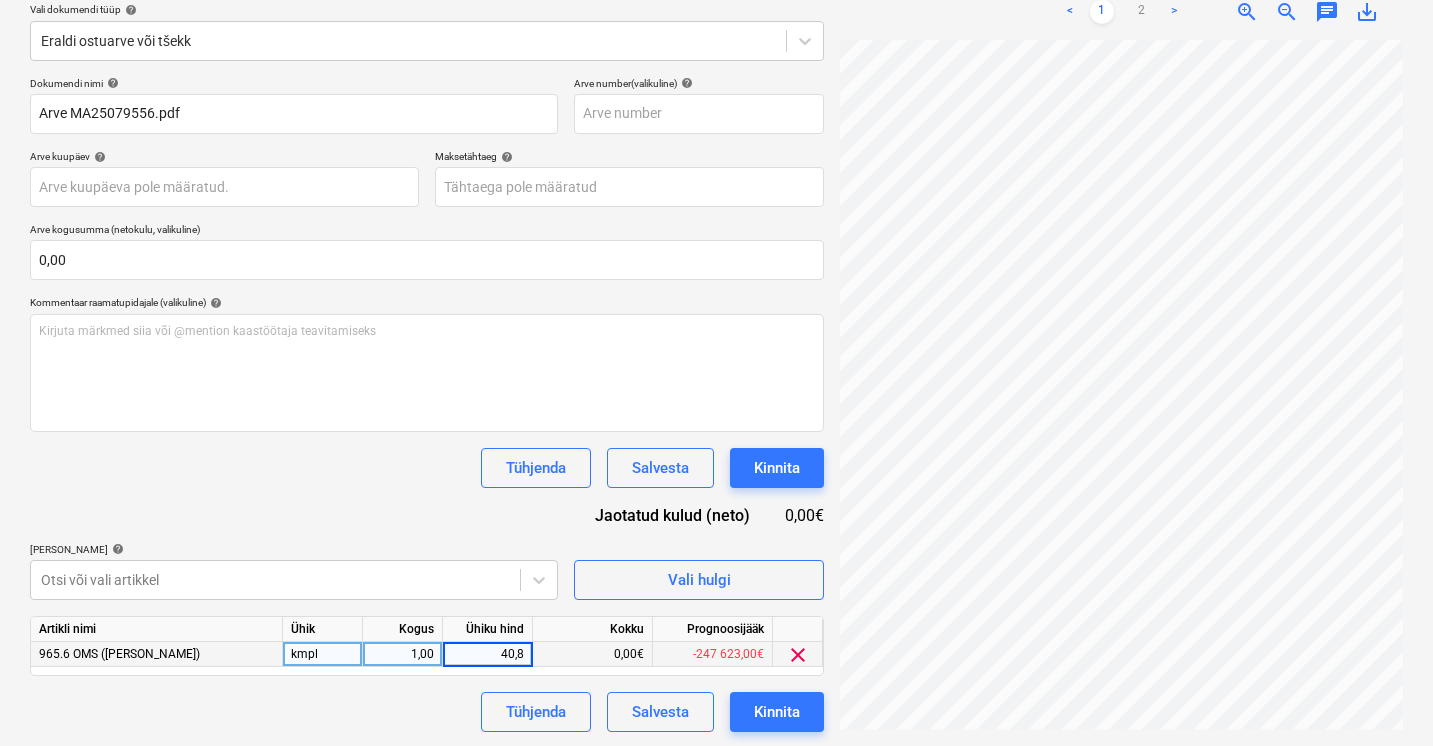 type on "40,80" 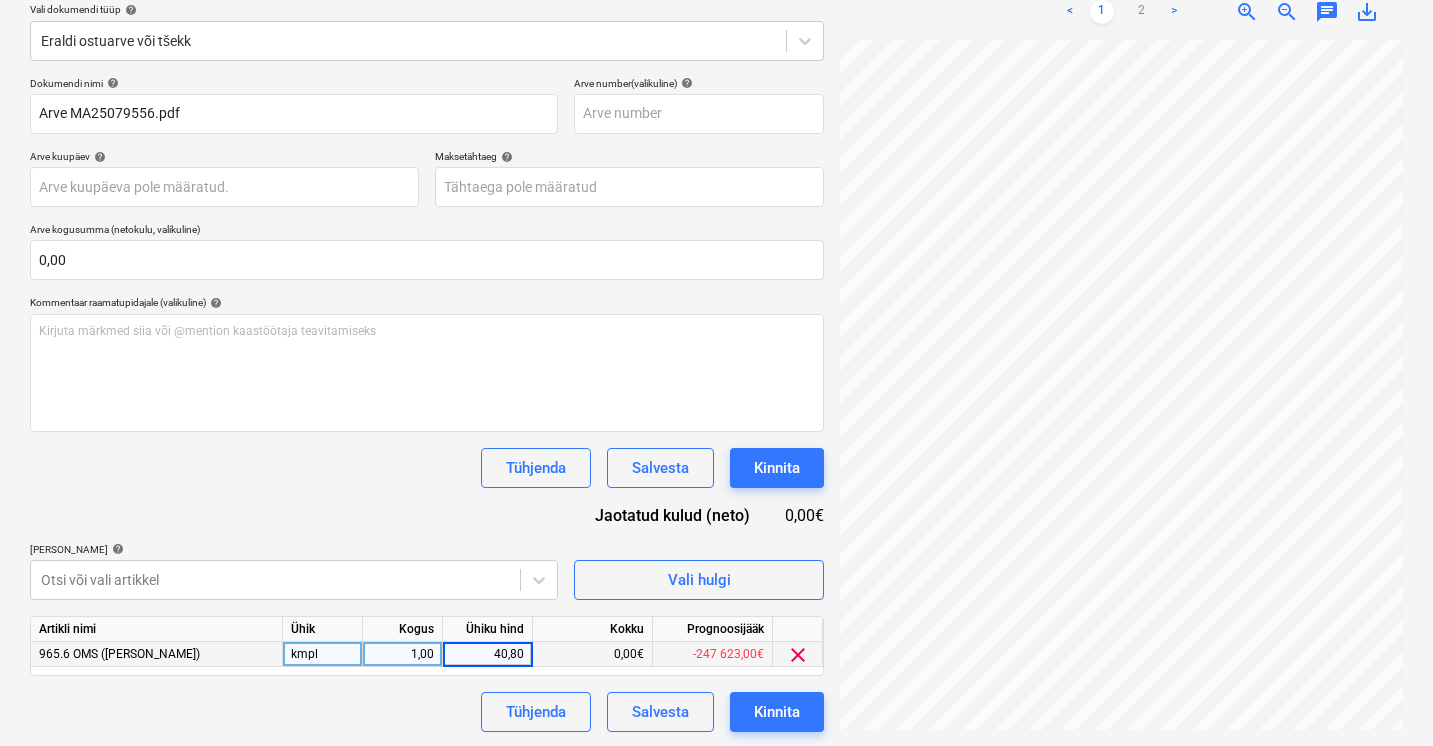 click on "Tühjenda Salvesta Kinnita" at bounding box center (427, 712) 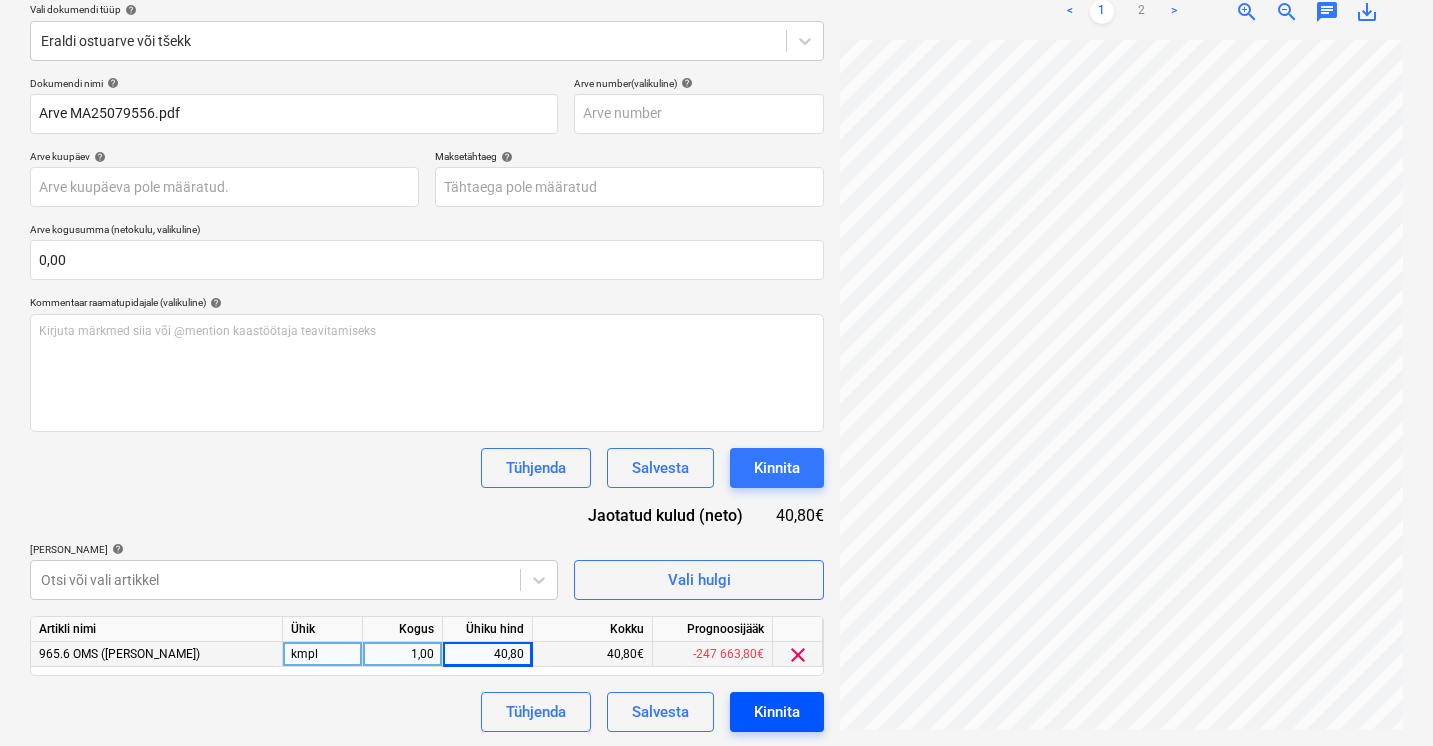 click on "Kinnita" at bounding box center (777, 712) 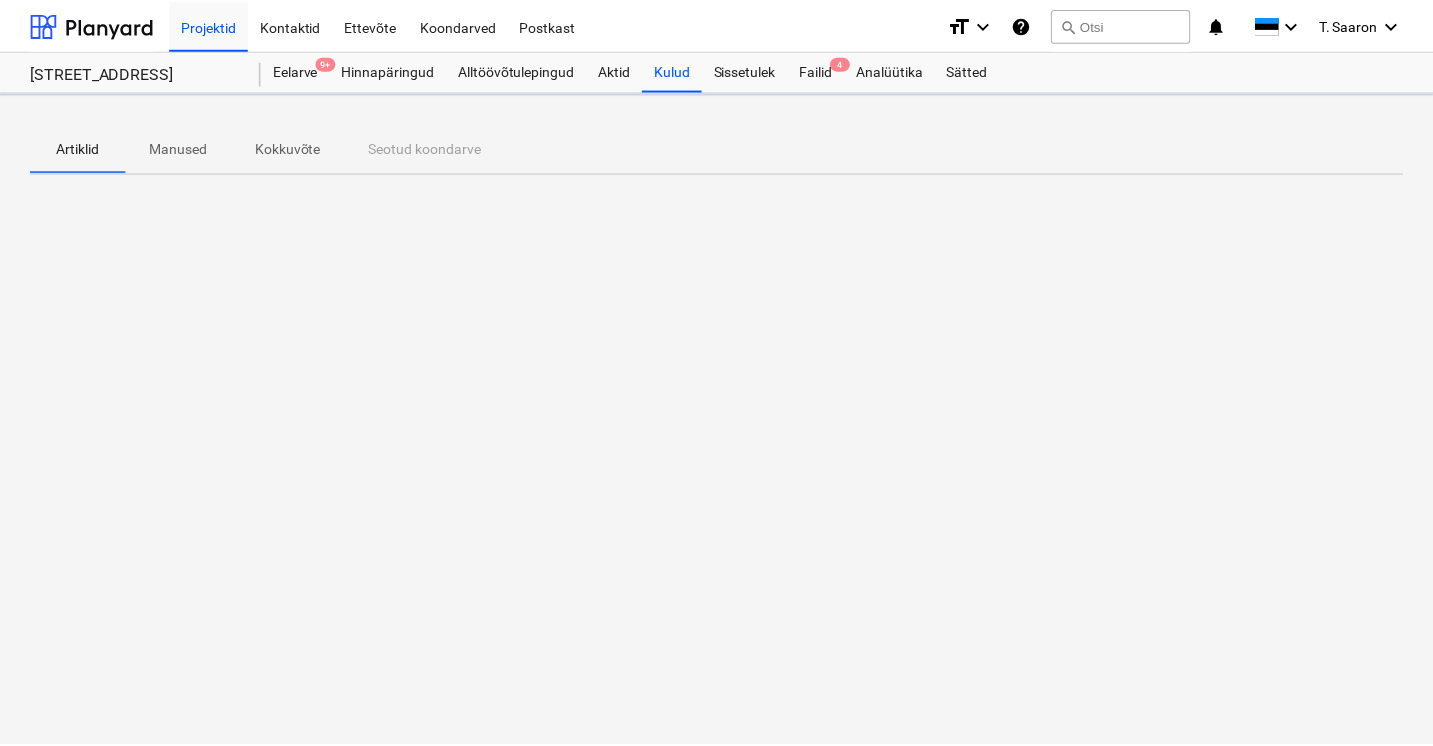 scroll, scrollTop: 0, scrollLeft: 0, axis: both 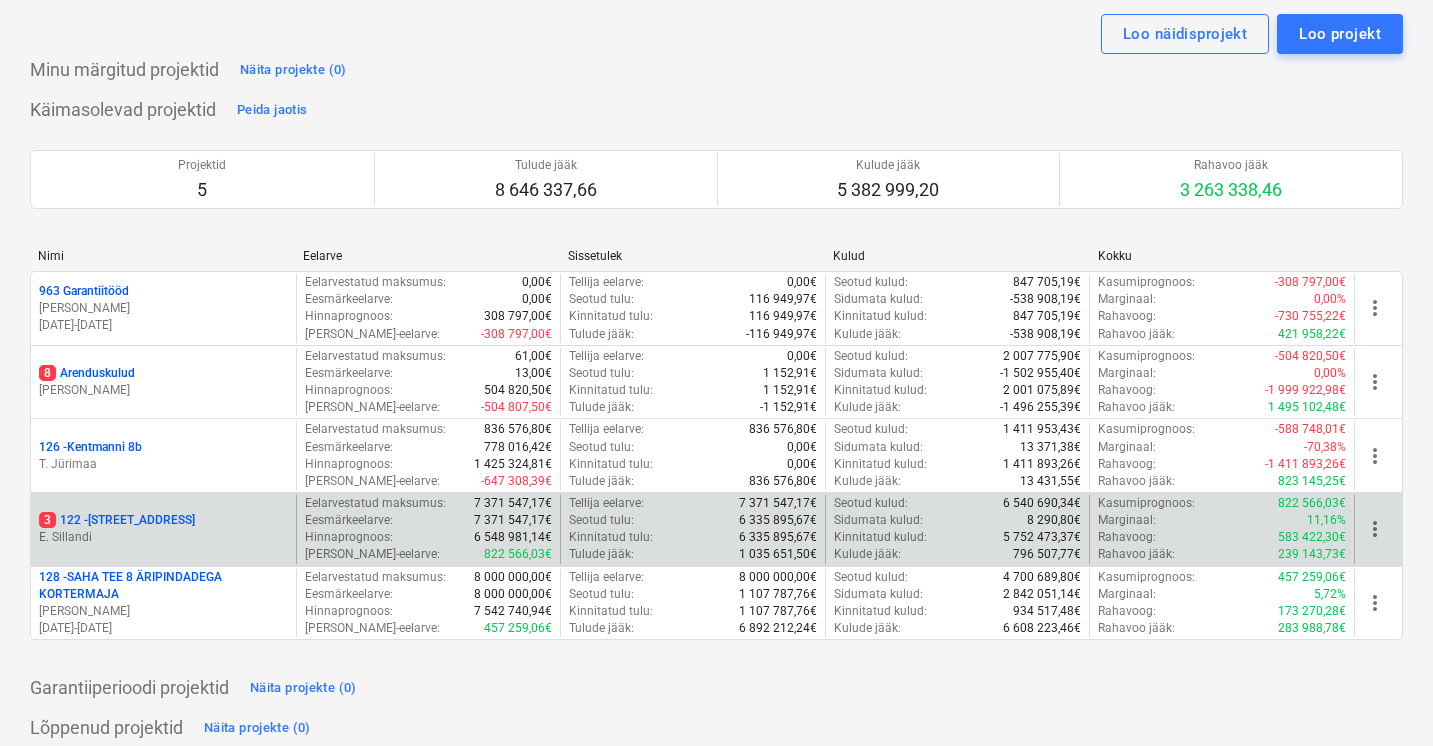 click on "3  122 -  [STREET_ADDRESS]" at bounding box center (163, 520) 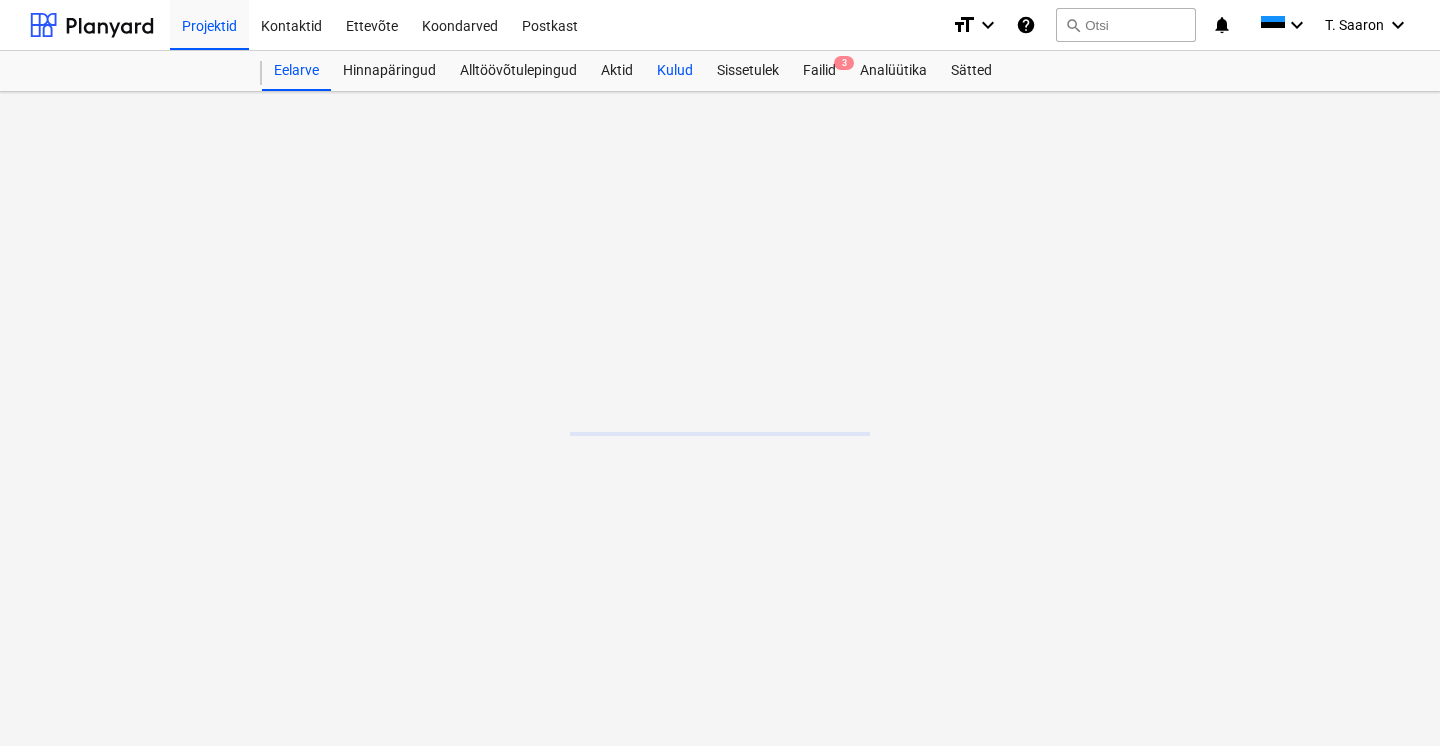 click on "Kulud" at bounding box center [675, 71] 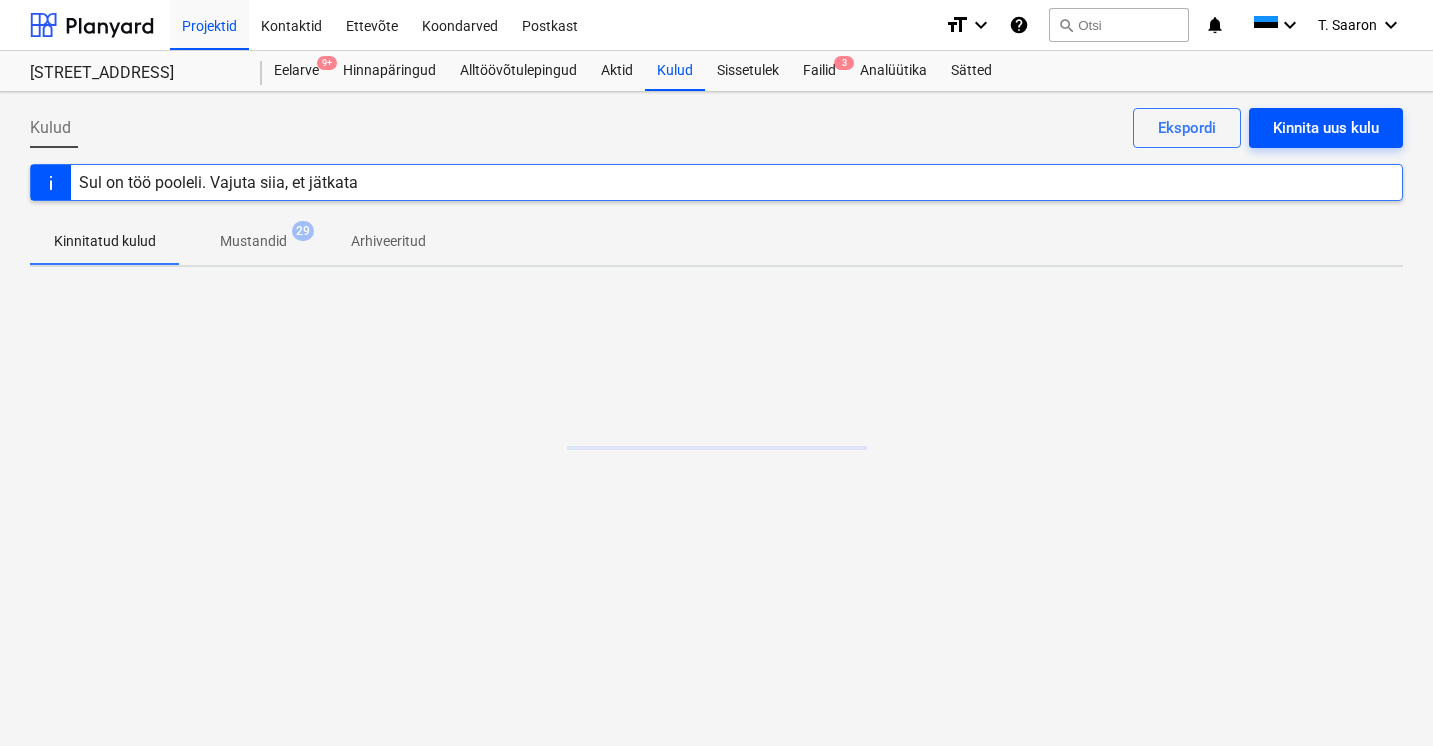 click on "Kinnita uus kulu" at bounding box center [1326, 128] 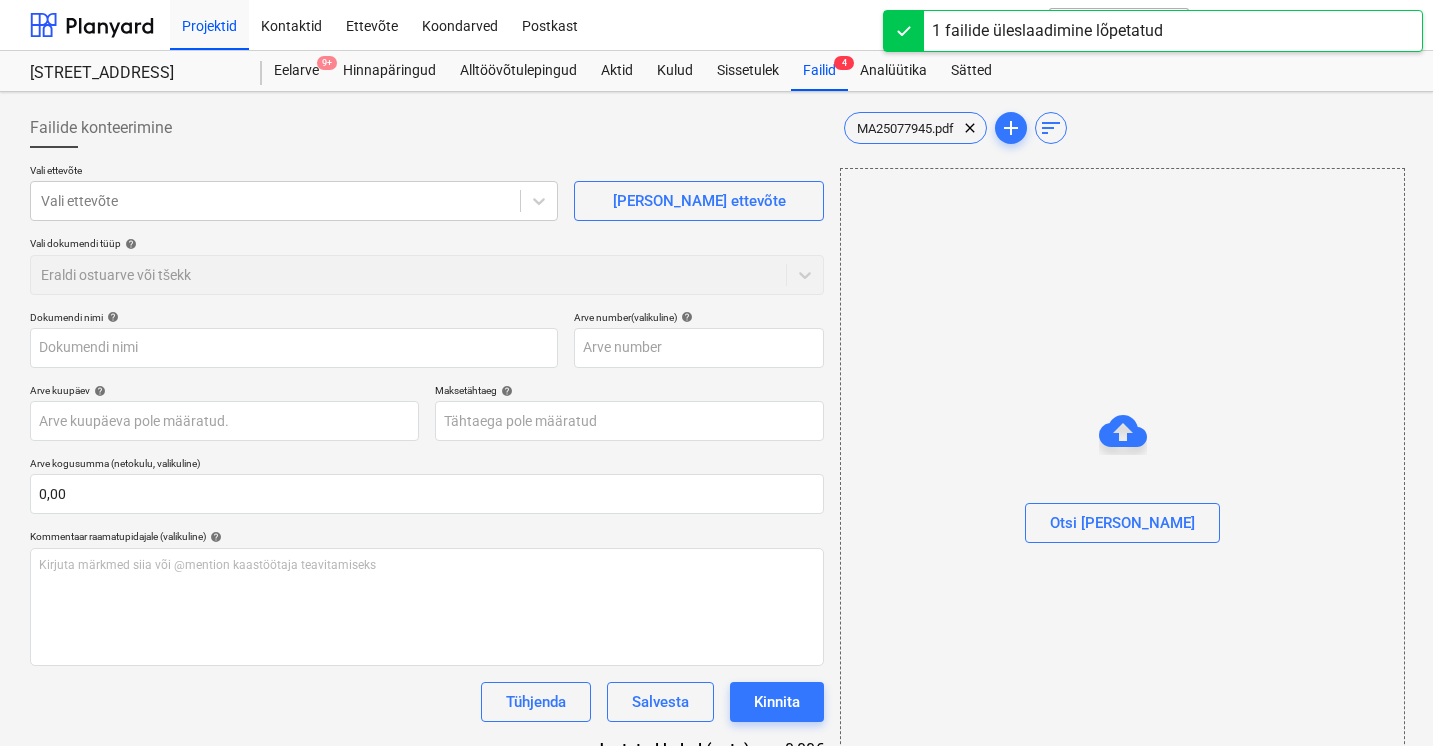 type on "MA25077945.pdf" 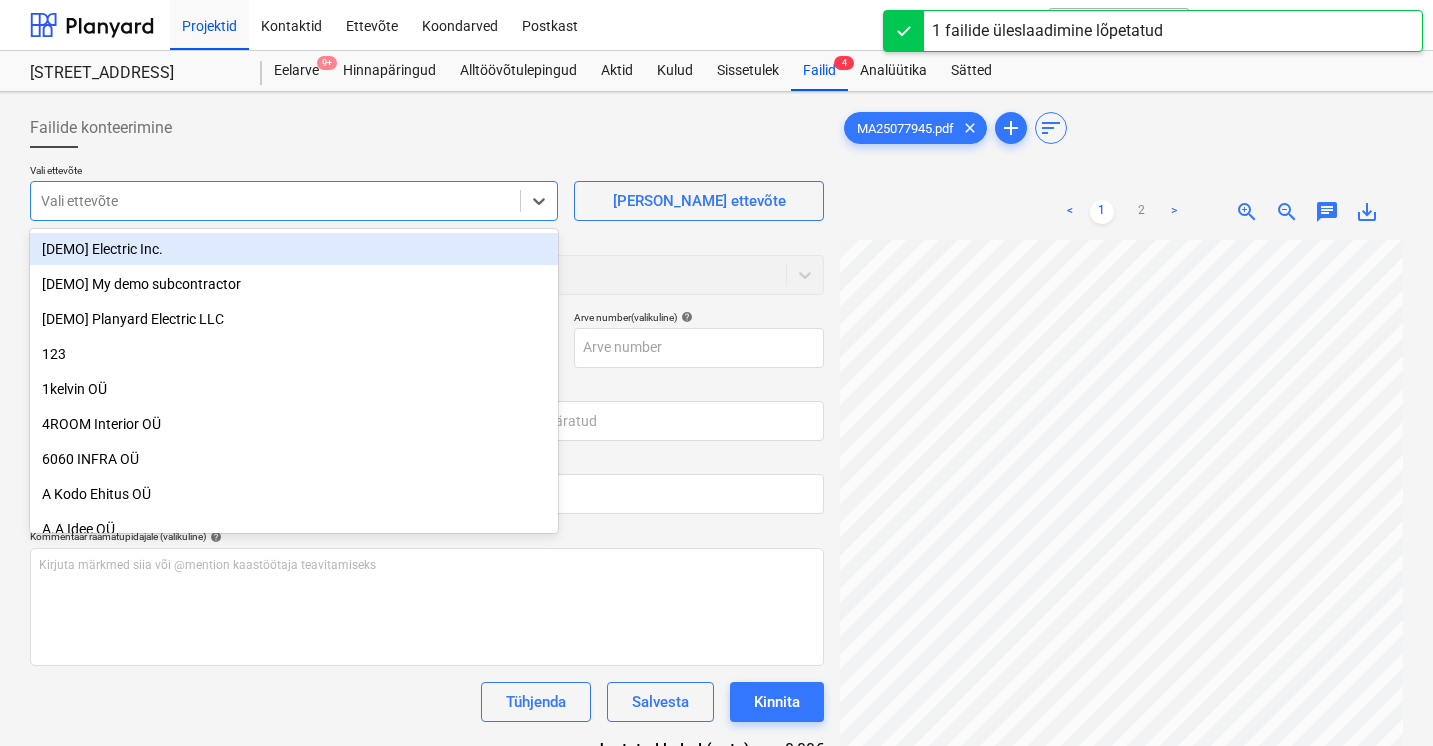 click at bounding box center [275, 201] 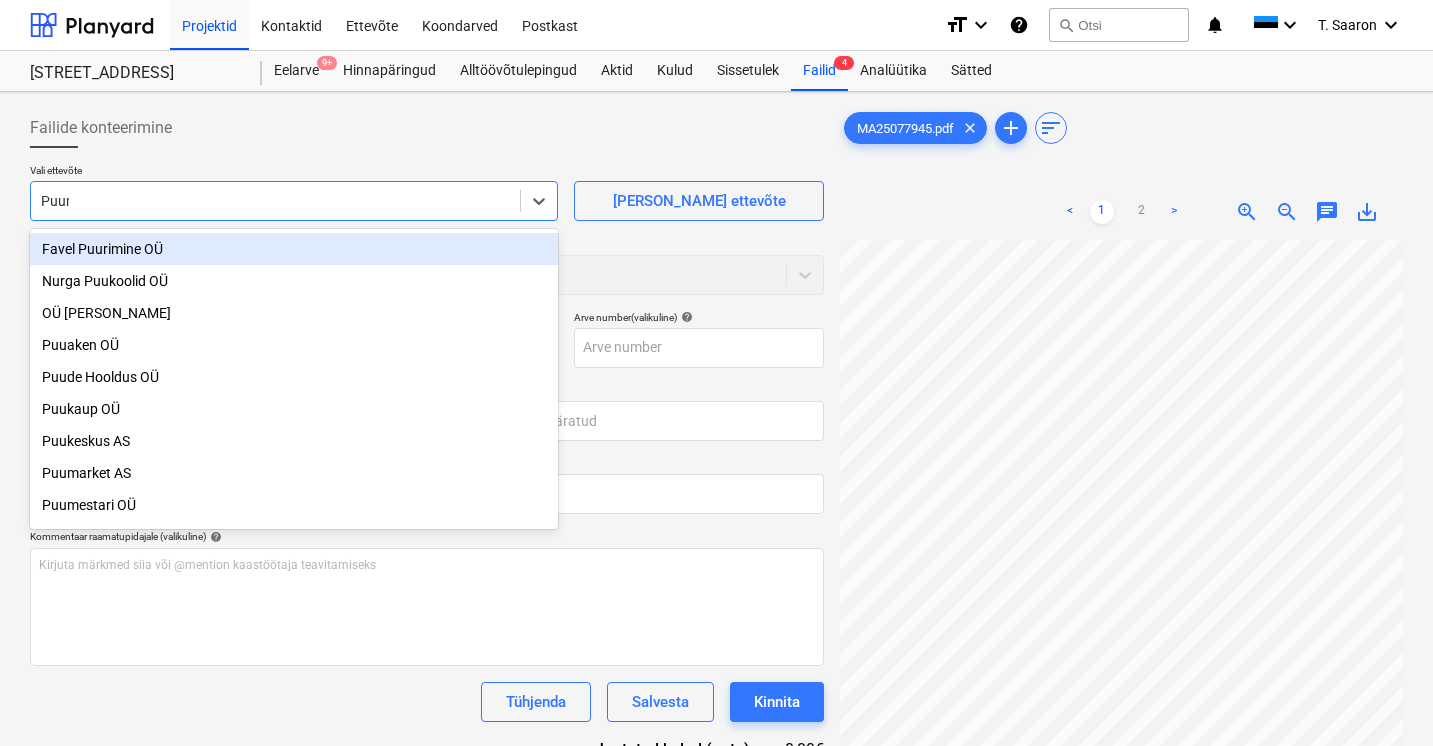 type on "Puuma" 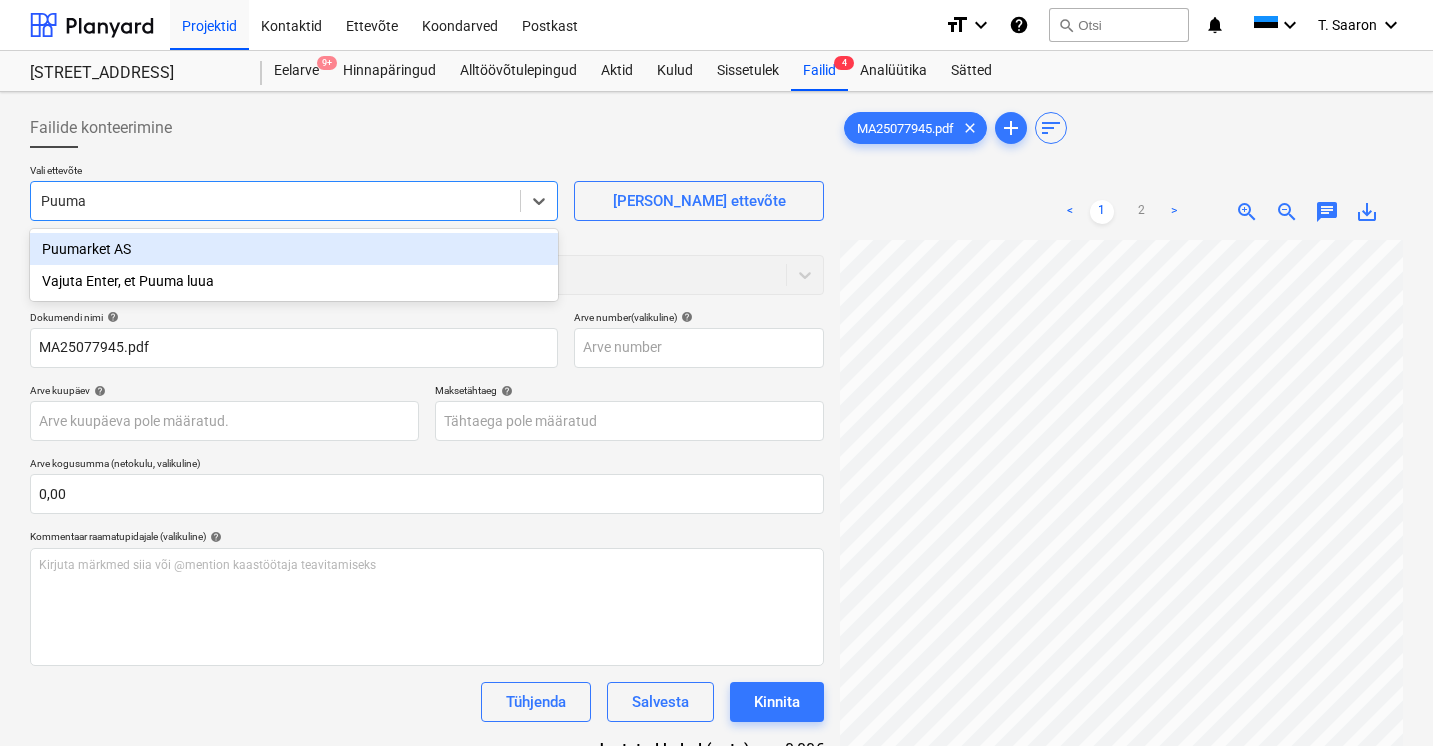 click on "Puumarket AS" at bounding box center (294, 249) 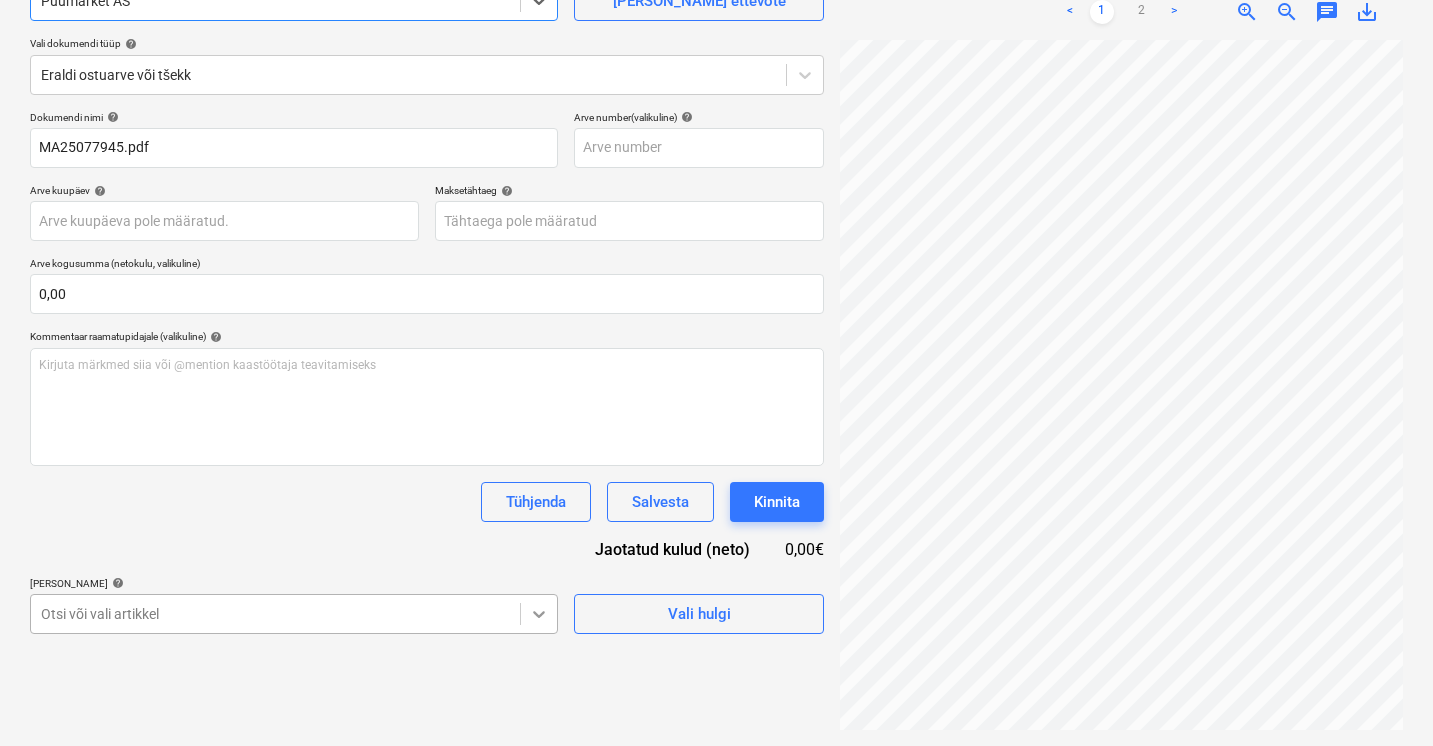 click on "Projektid Kontaktid Ettevõte Koondarved Postkast format_size keyboard_arrow_down help search Otsi notifications 0 keyboard_arrow_down T. Saaron keyboard_arrow_down Viieaia tee 28 Eelarve 9+ Hinnapäringud Alltöövõtulepingud Aktid Kulud Sissetulek Failid 4 Analüütika Sätted Failide konteerimine Vali ettevõte option Puumarket AS  , selected.   Select is focused ,type to refine list, press Down to open the menu,  Puumarket AS   Lisa uus ettevõte Vali dokumendi tüüp help Eraldi ostuarve või tšekk Dokumendi nimi help MA25077945.pdf Arve number  (valikuline) help Arve kuupäev help Press the down arrow key to interact with the calendar and
select a date. Press the question mark key to get the keyboard shortcuts for changing dates. Maksetähtaeg help Press the down arrow key to interact with the calendar and
select a date. Press the question mark key to get the keyboard shortcuts for changing dates. Arve kogusumma (netokulu, valikuline) 0,00 Kommentaar raamatupidajale (valikuline) help ﻿ add" at bounding box center [716, 173] 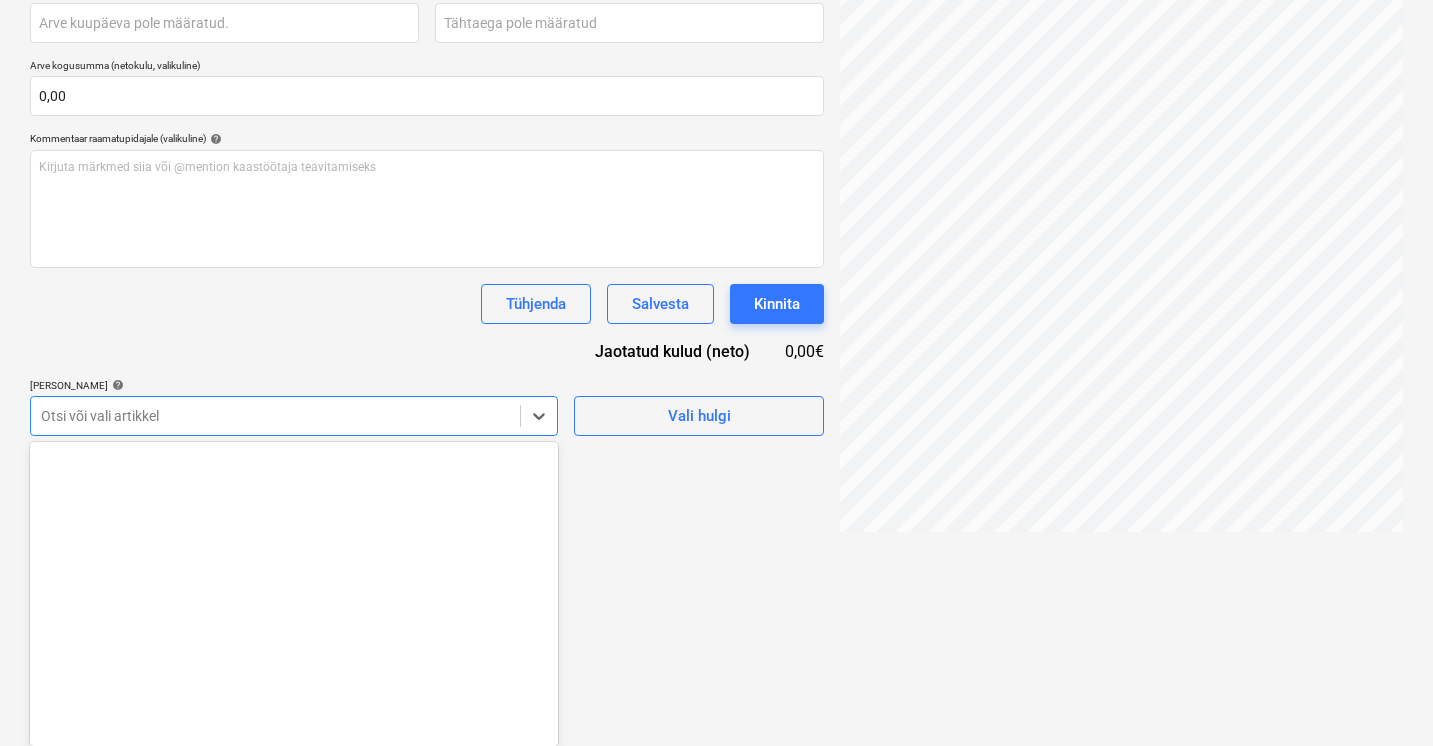 scroll, scrollTop: 23675, scrollLeft: 0, axis: vertical 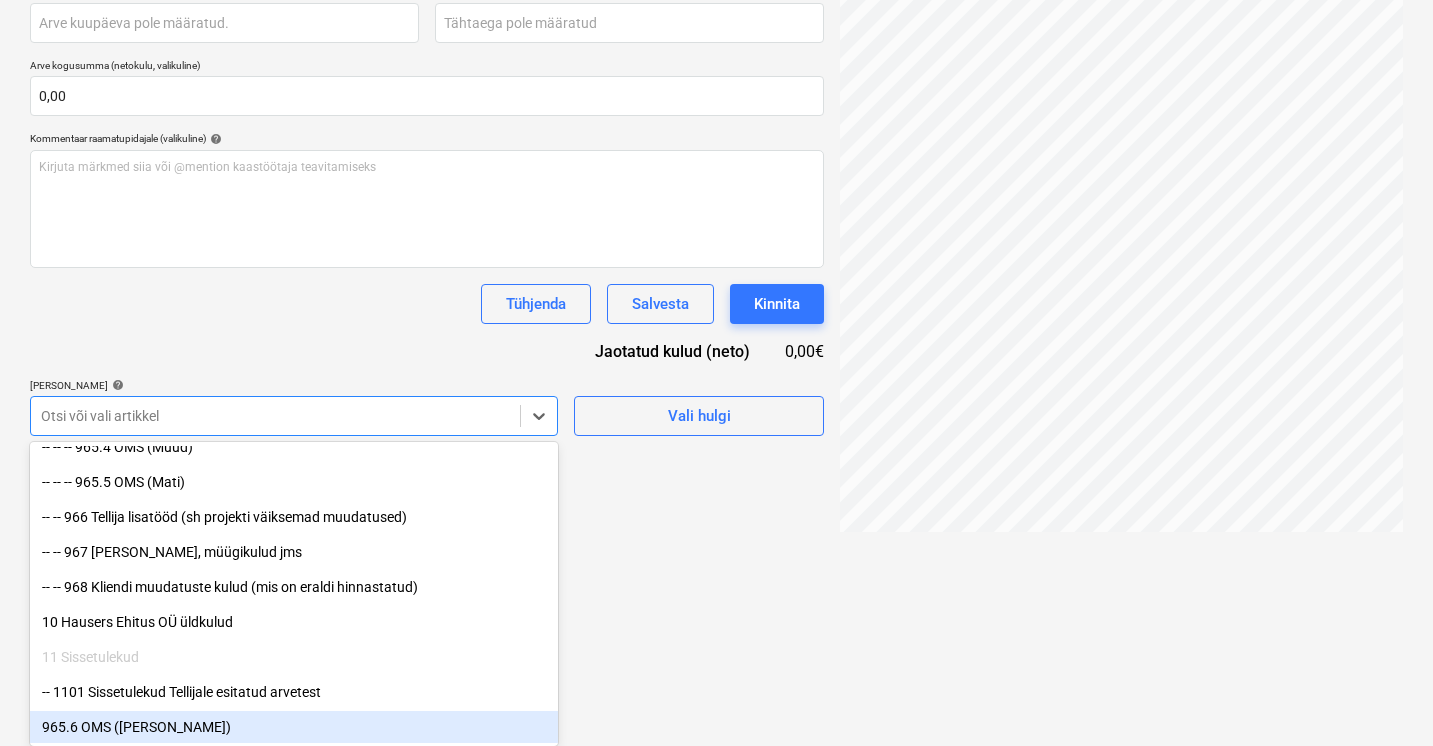 click on "965.6 OMS ([PERSON_NAME])" at bounding box center [294, 727] 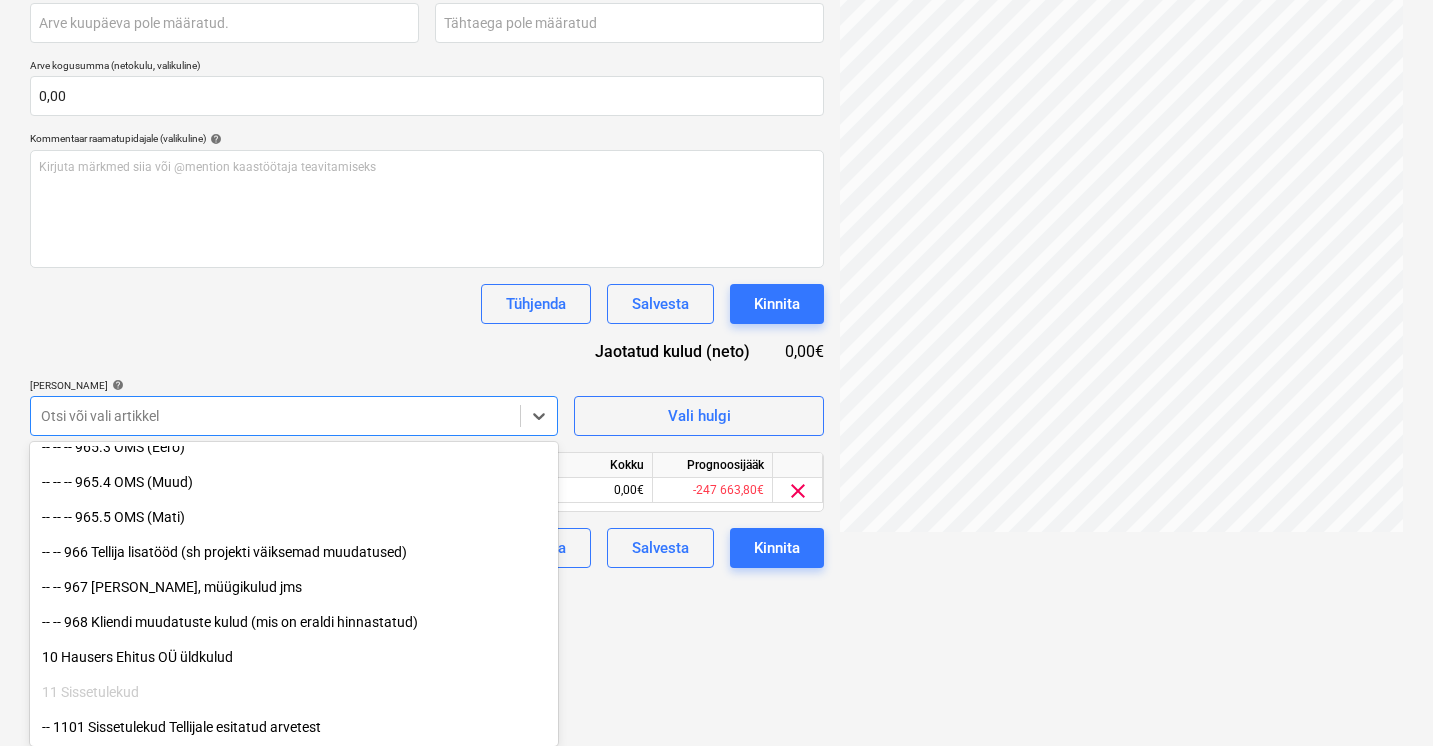scroll, scrollTop: 23640, scrollLeft: 0, axis: vertical 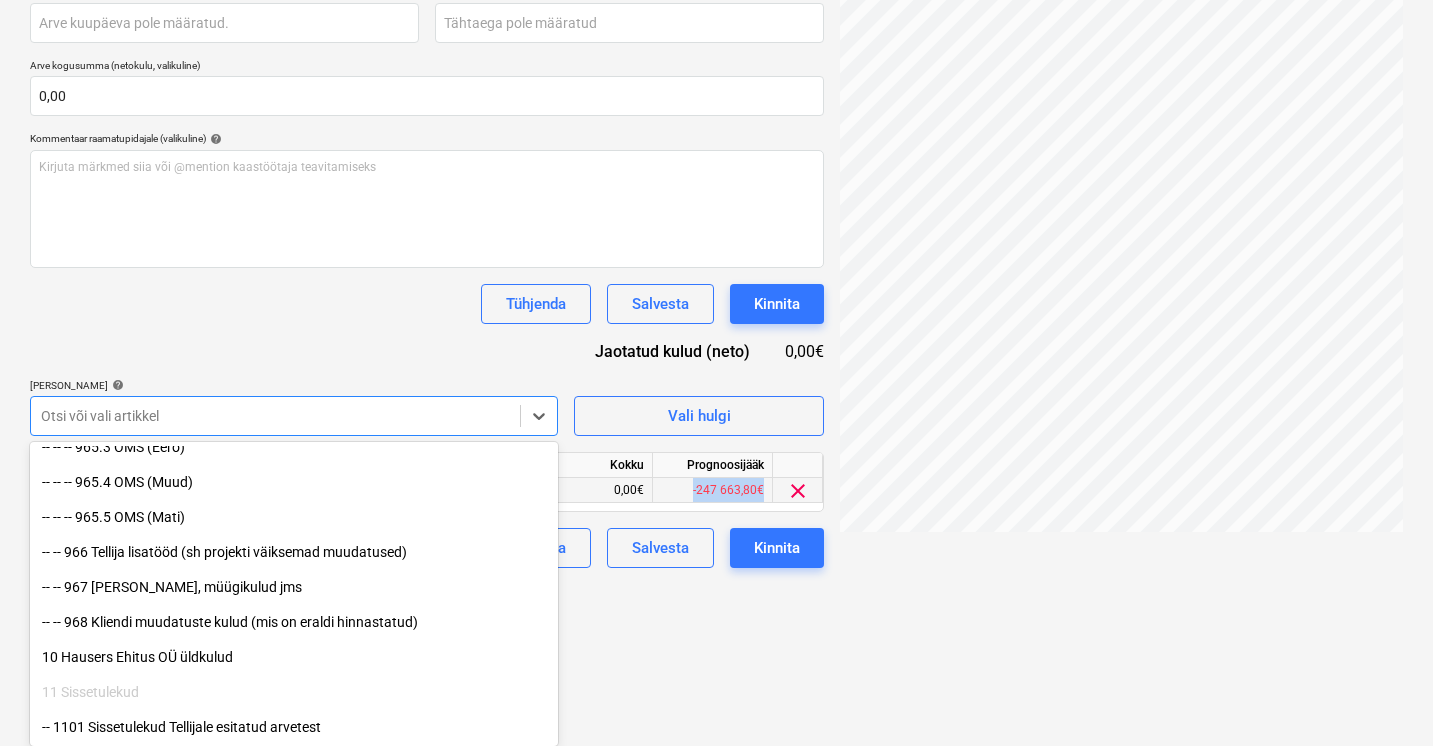drag, startPoint x: 557, startPoint y: 666, endPoint x: 654, endPoint y: 661, distance: 97.128784 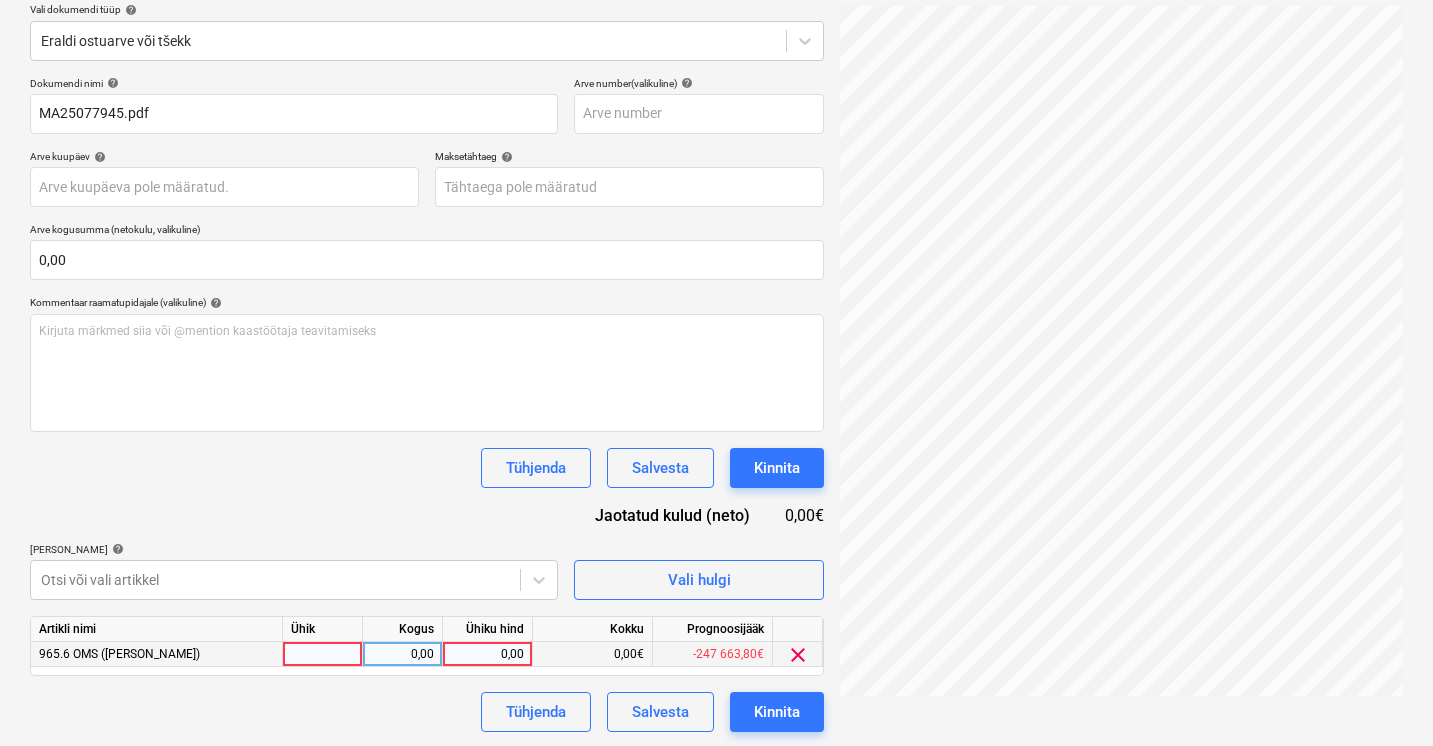 click at bounding box center [323, 654] 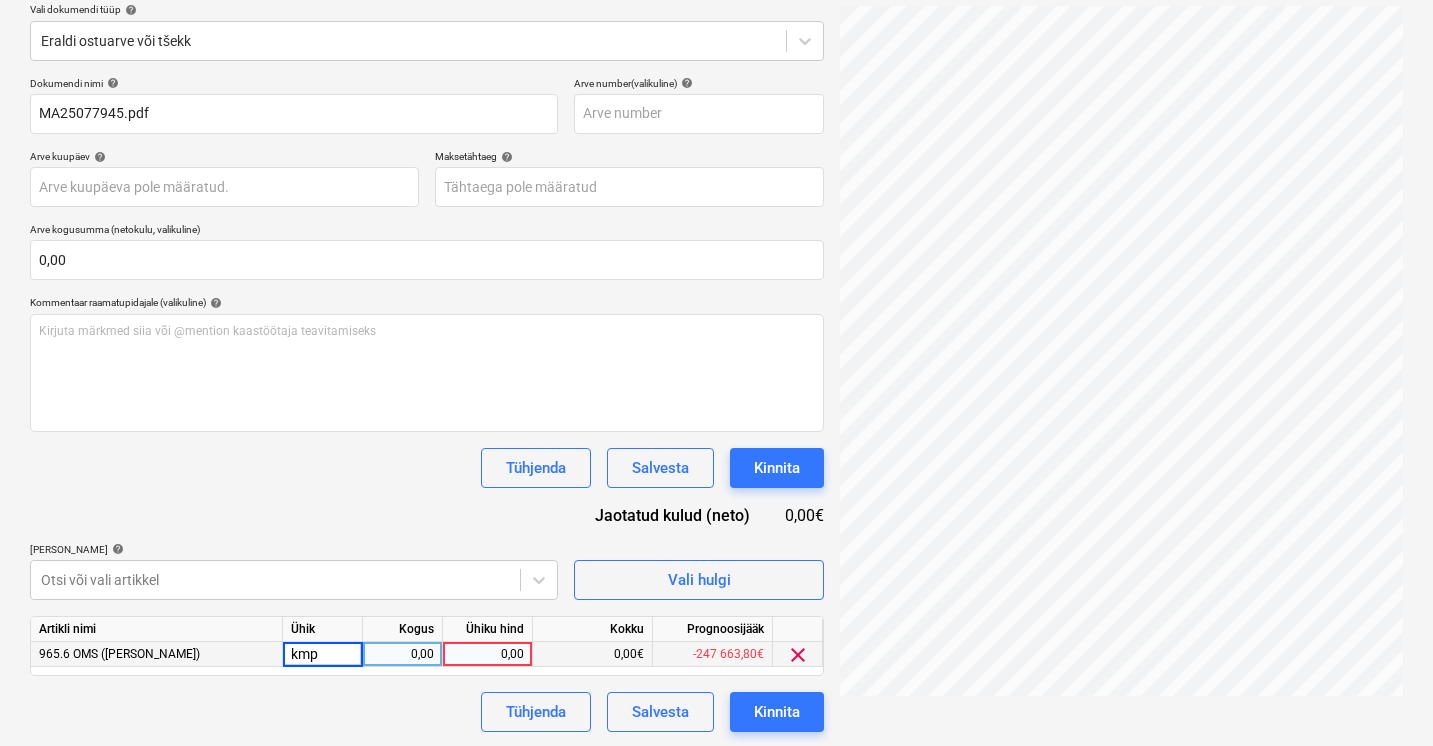 type on "kmpl" 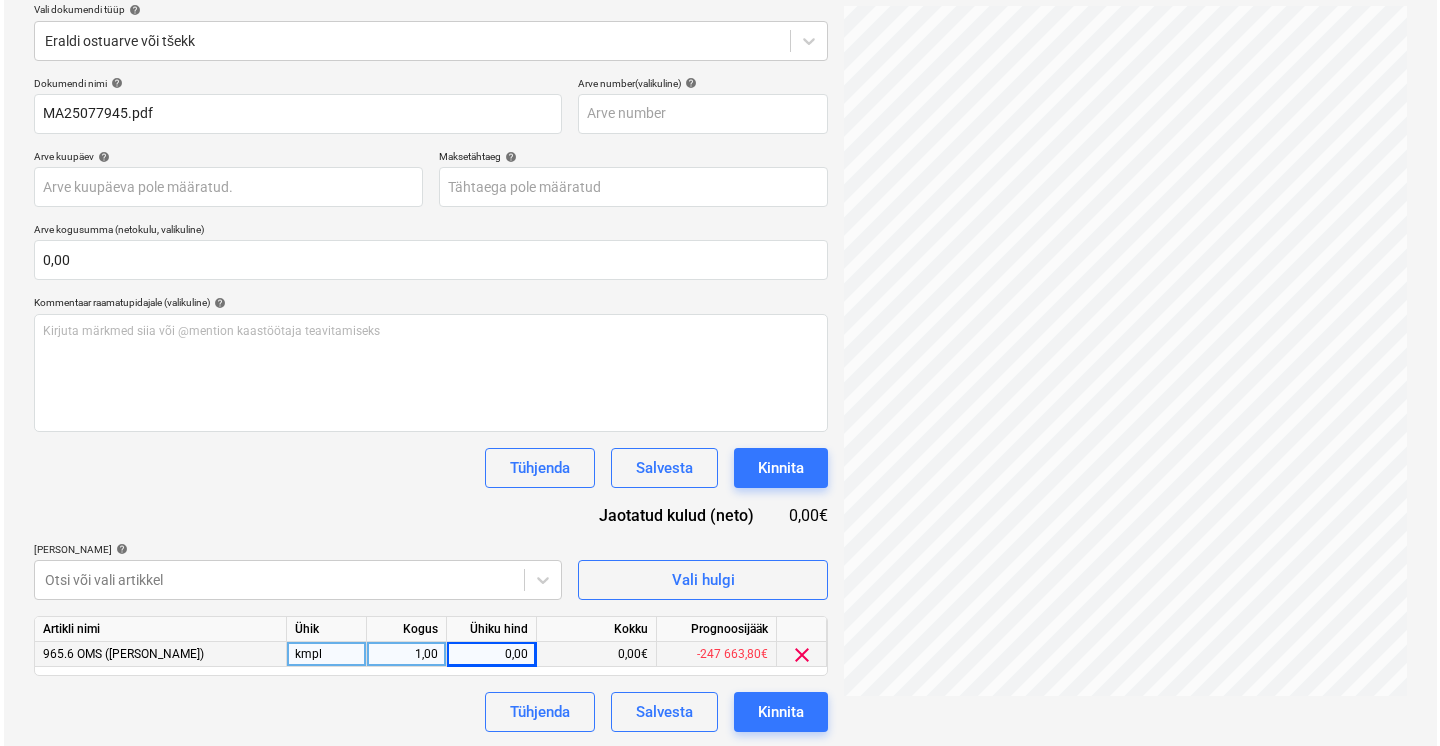 scroll, scrollTop: 87, scrollLeft: 43, axis: both 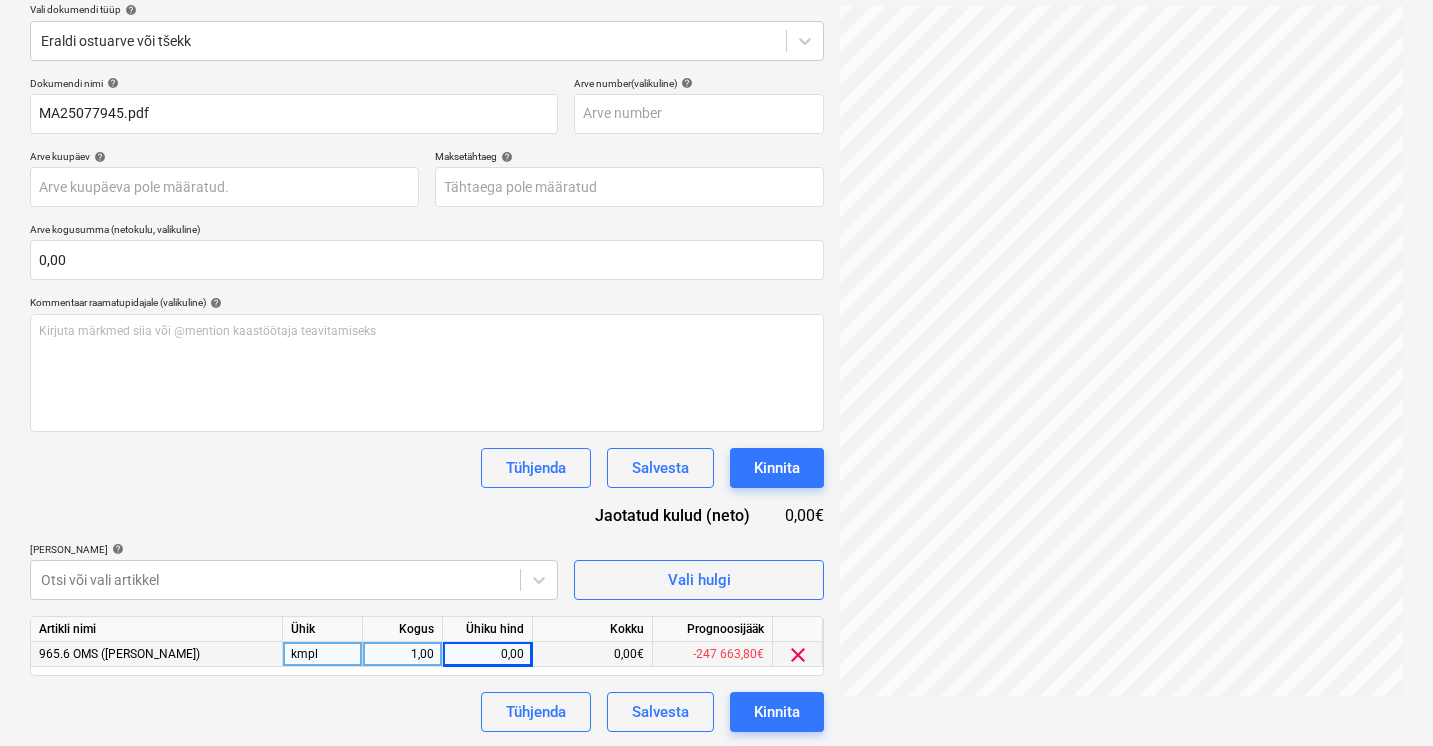 click on "0,00" at bounding box center [487, 654] 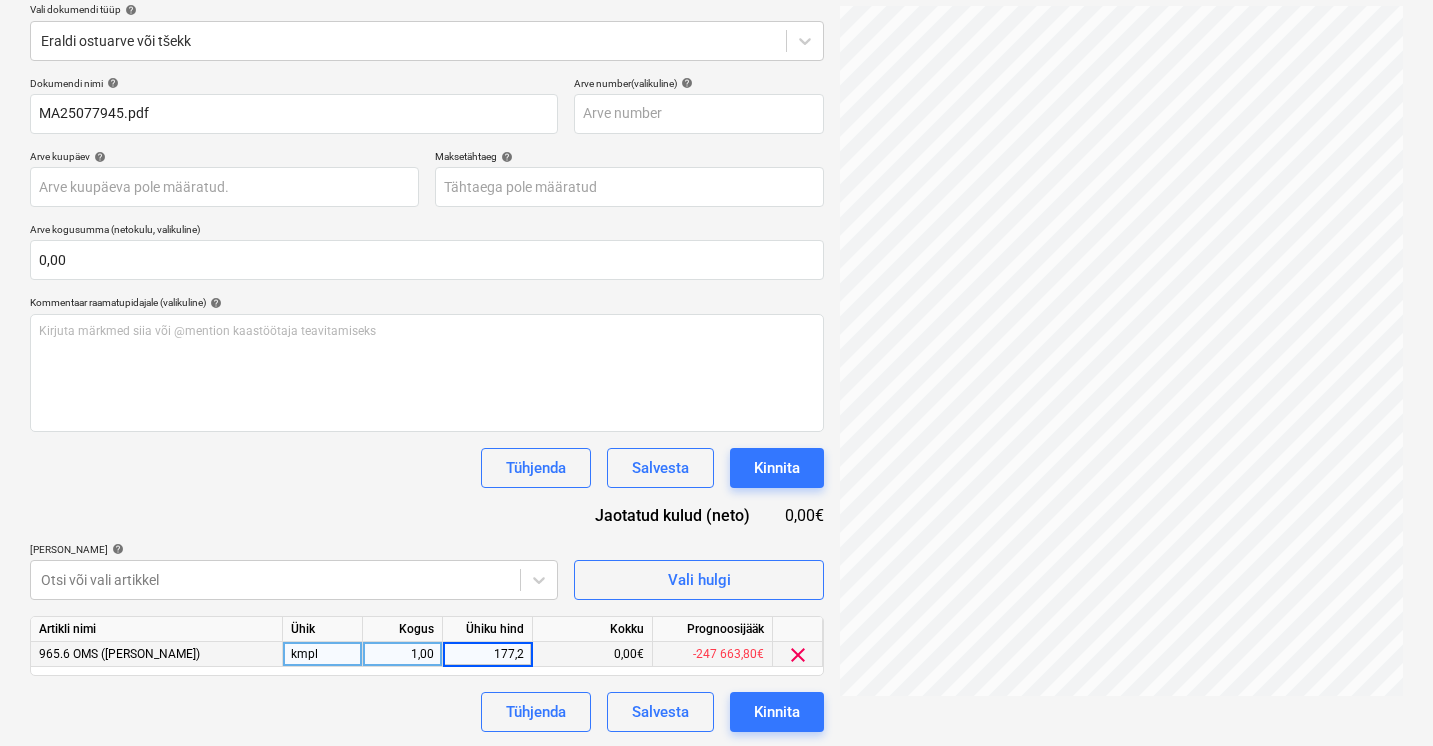 type on "177,26" 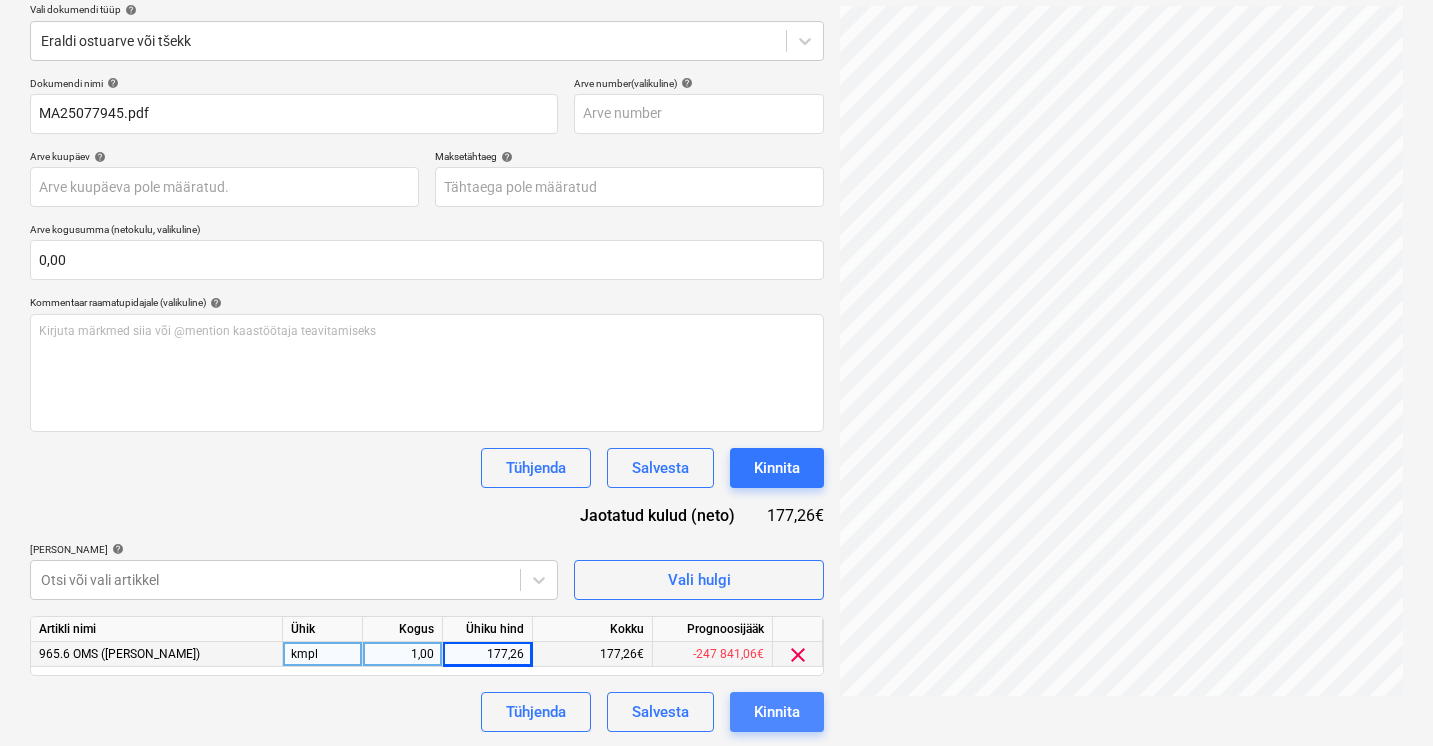 click on "Kinnita" at bounding box center [777, 712] 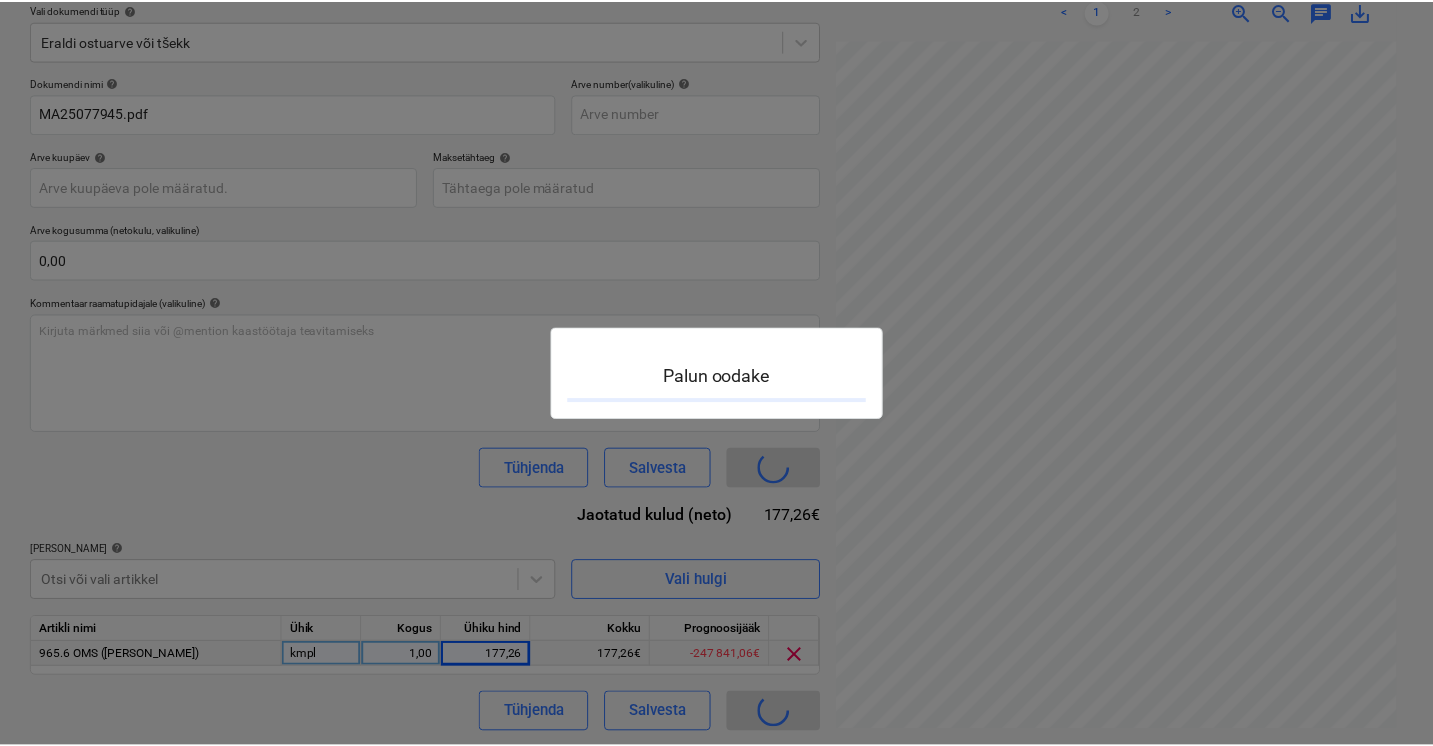 scroll, scrollTop: 0, scrollLeft: 0, axis: both 